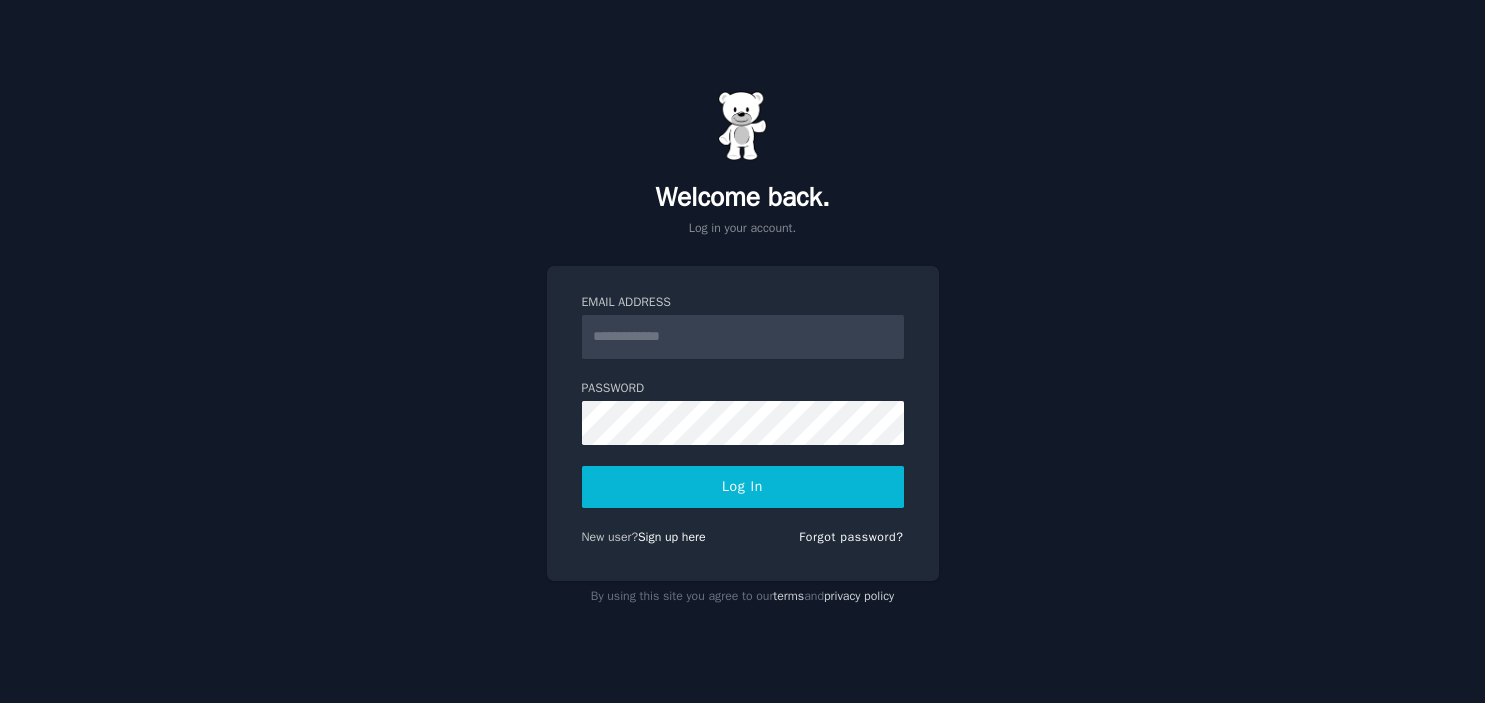 scroll, scrollTop: 0, scrollLeft: 0, axis: both 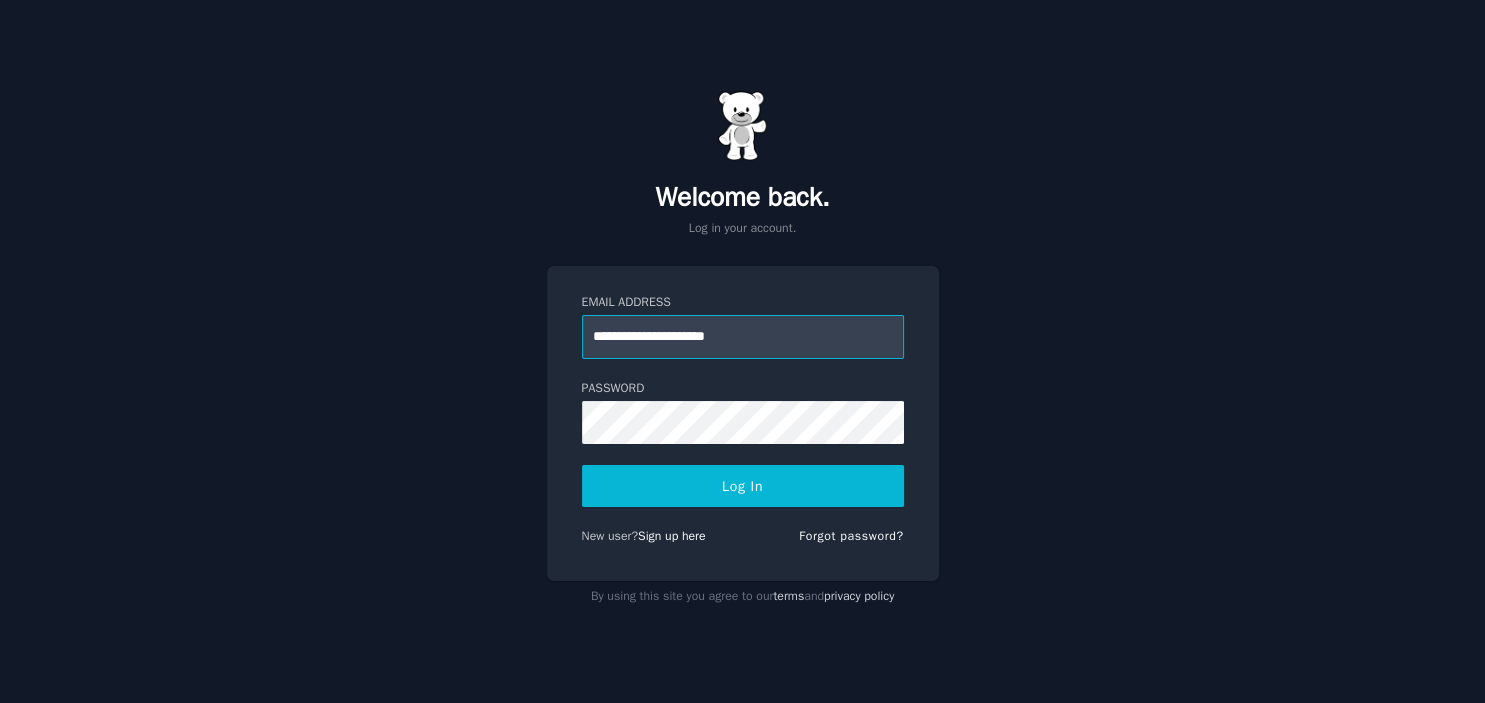 type on "**********" 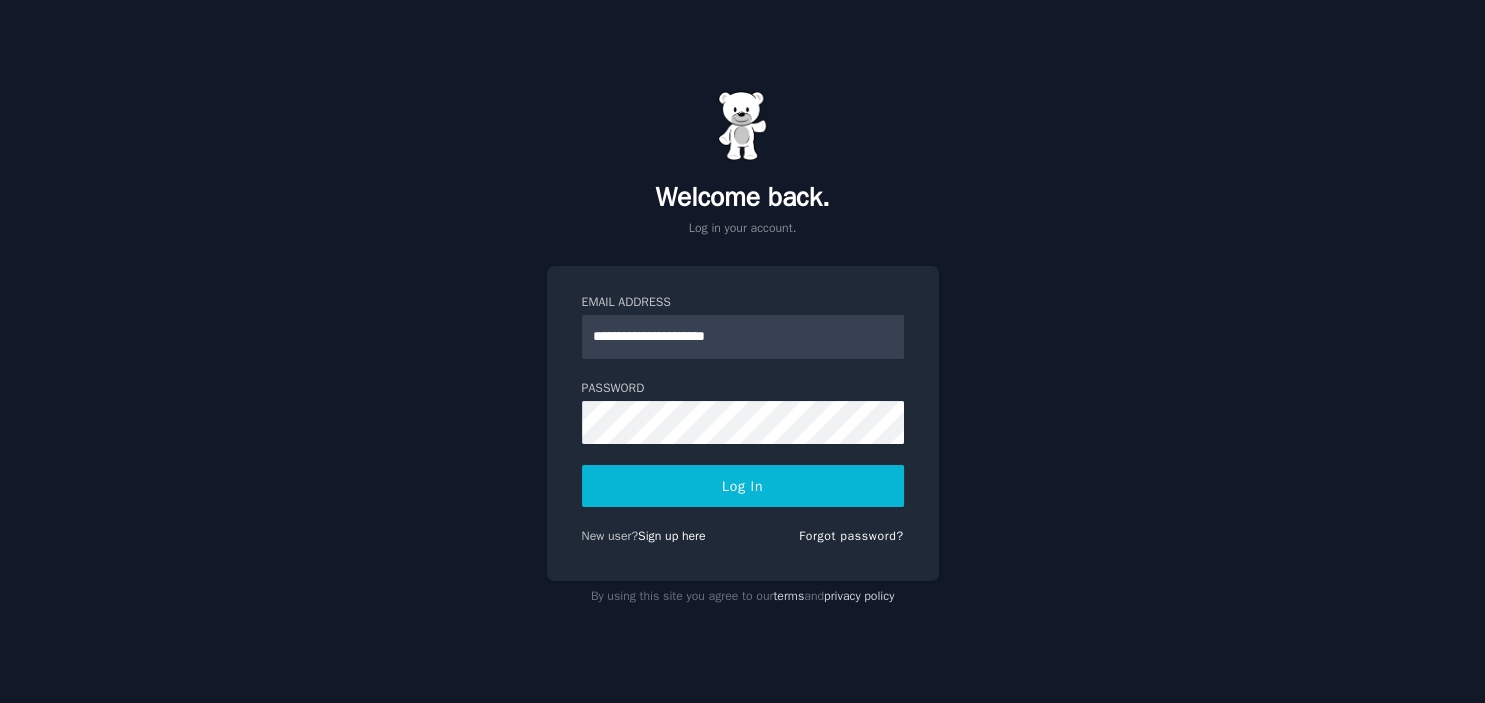 click on "Log In" at bounding box center (743, 486) 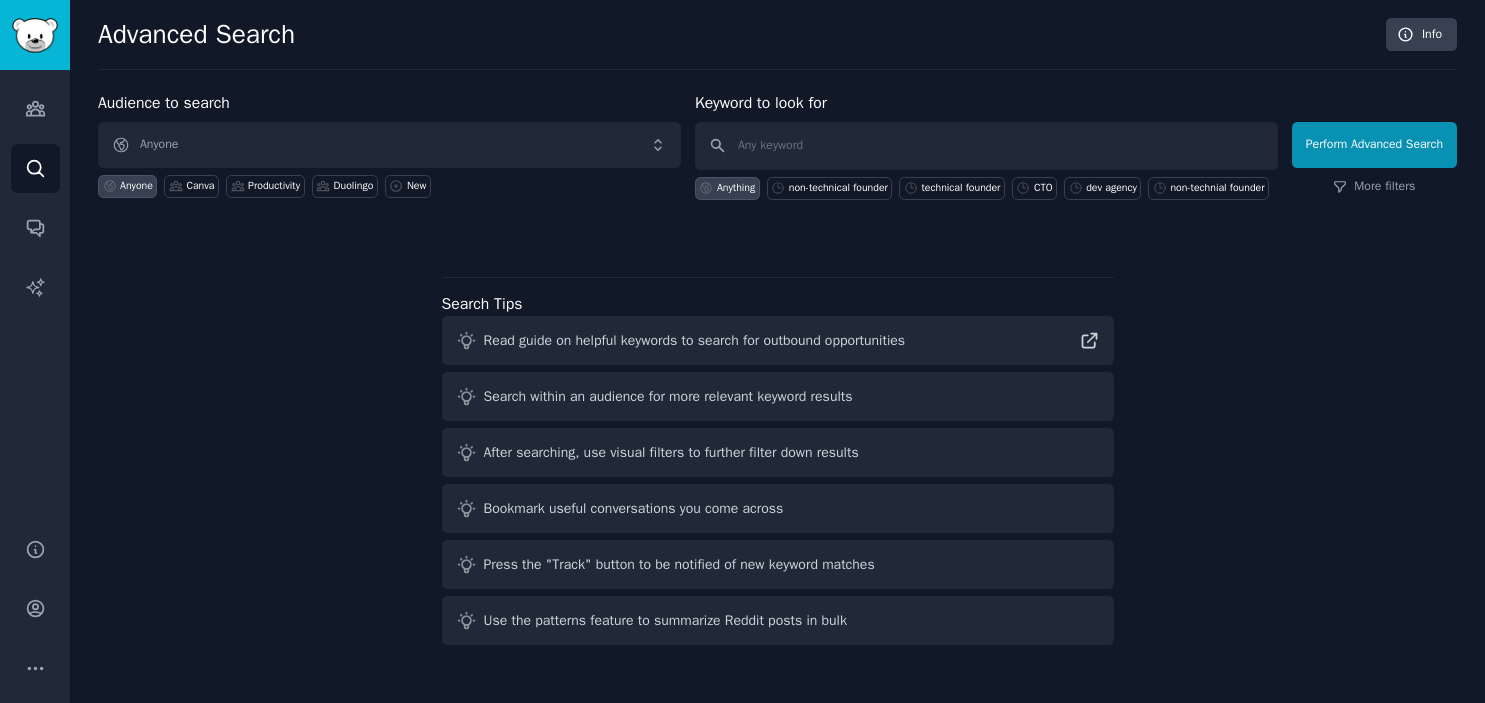 scroll, scrollTop: 0, scrollLeft: 0, axis: both 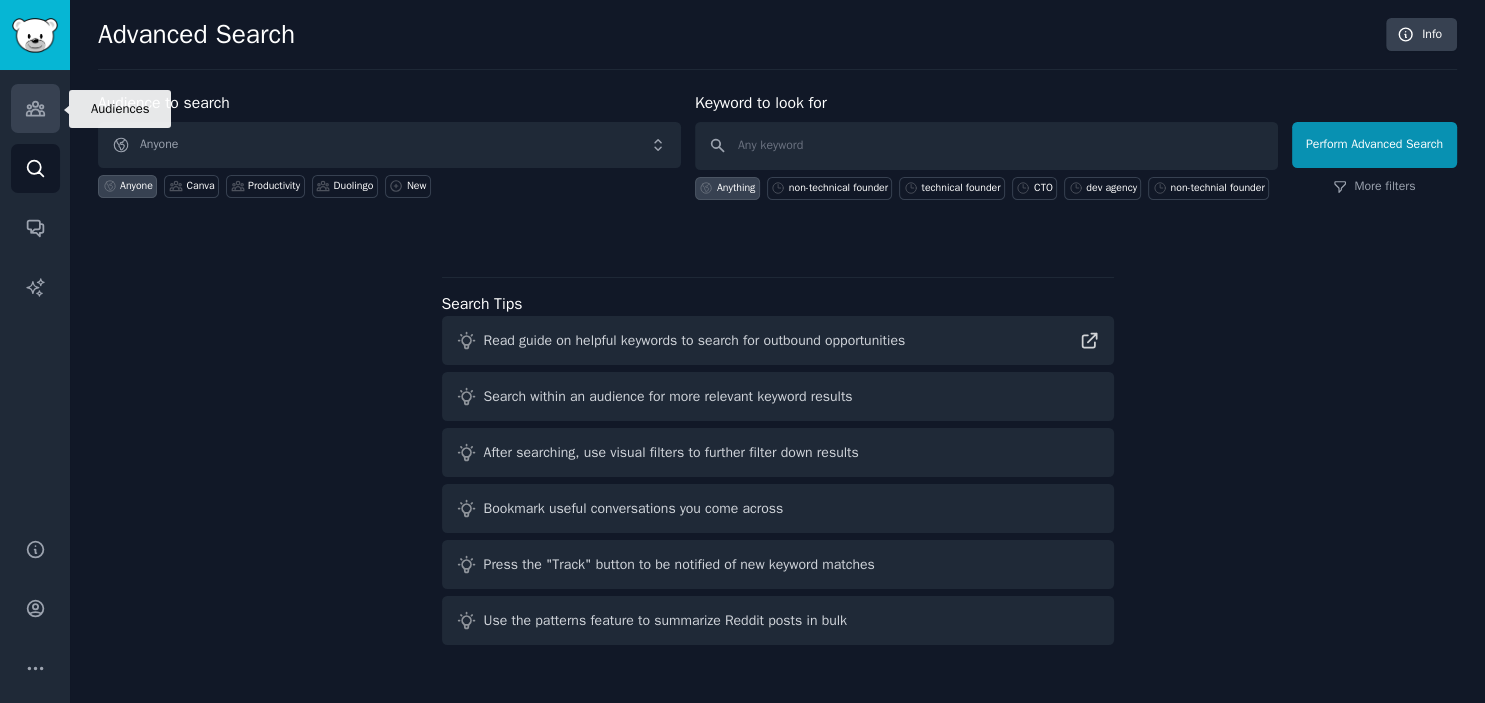 click 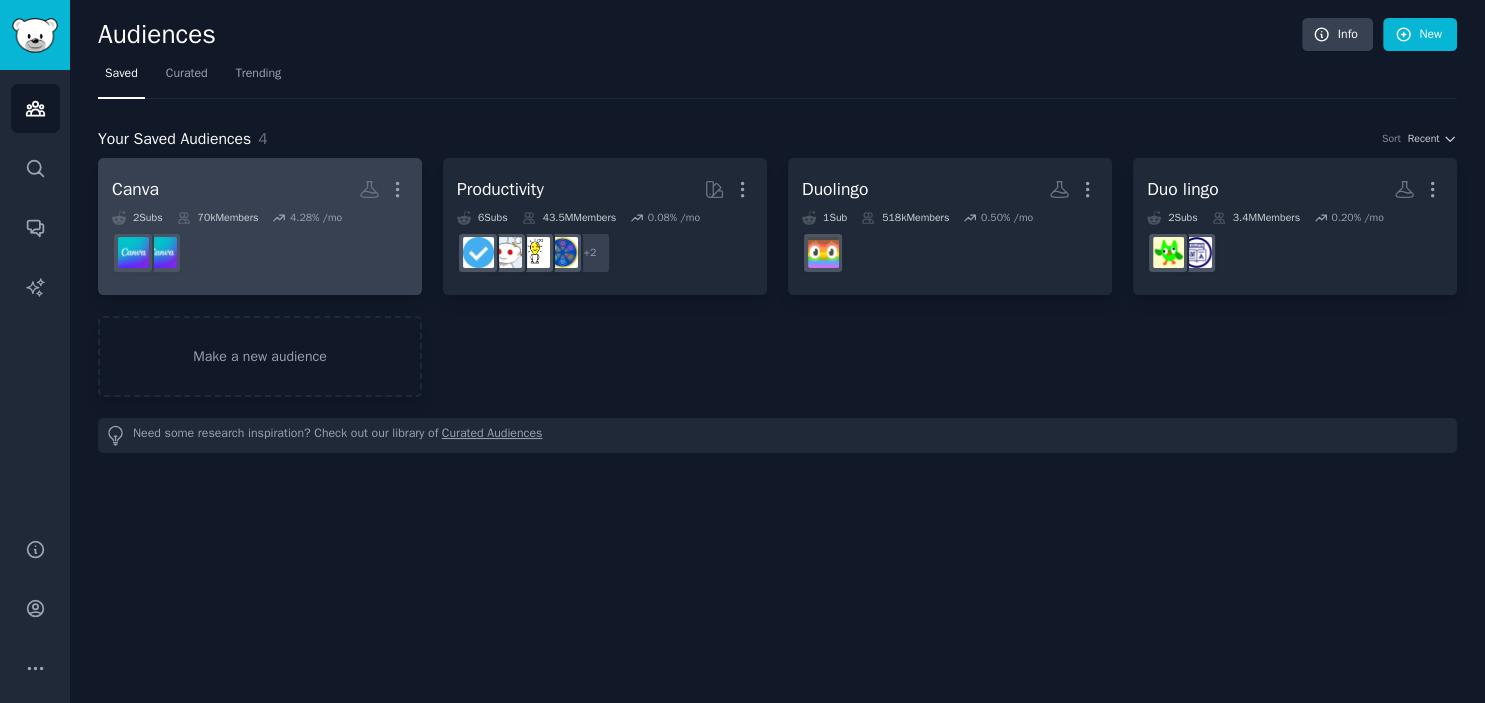 click on "Canva More 2  Sub s 70k  Members 4.28 % /mo" at bounding box center [260, 226] 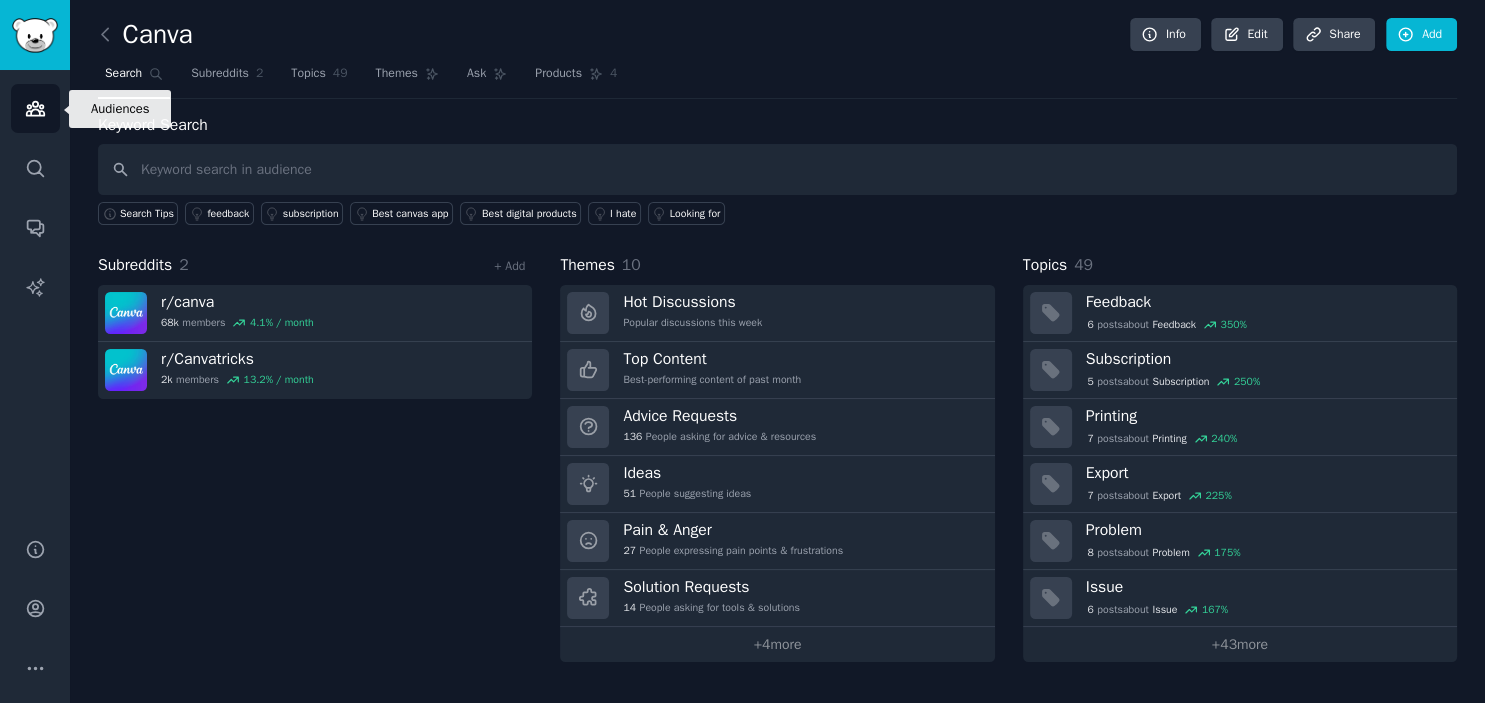 click 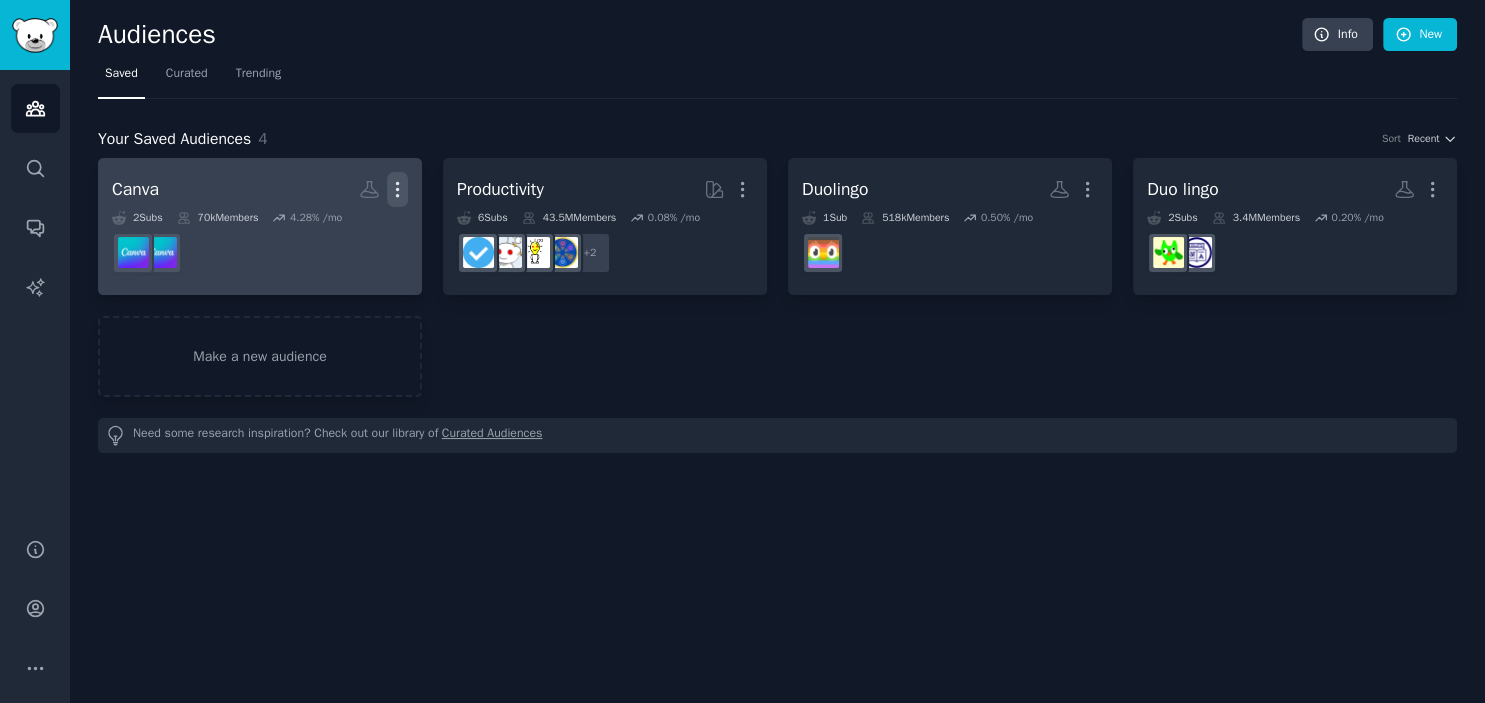 click 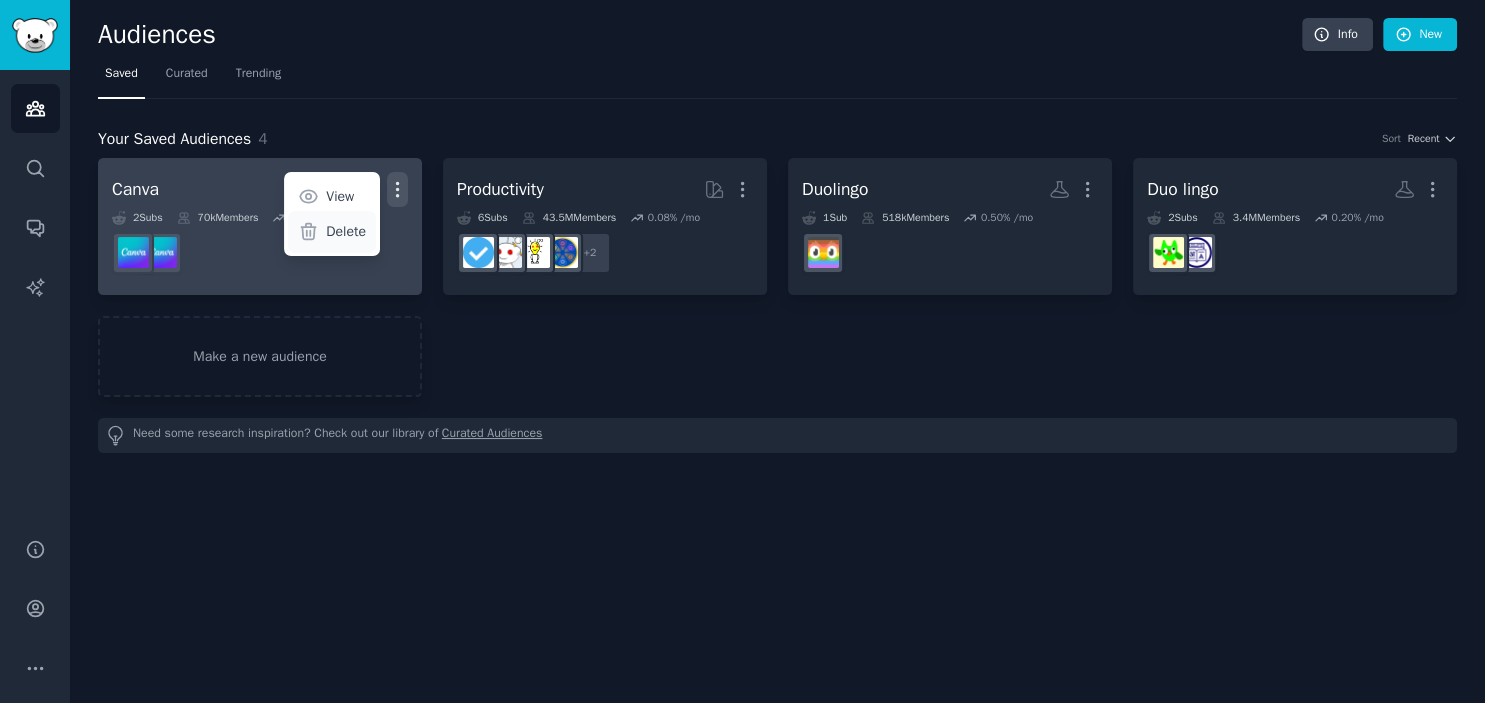 click on "Delete" at bounding box center (346, 231) 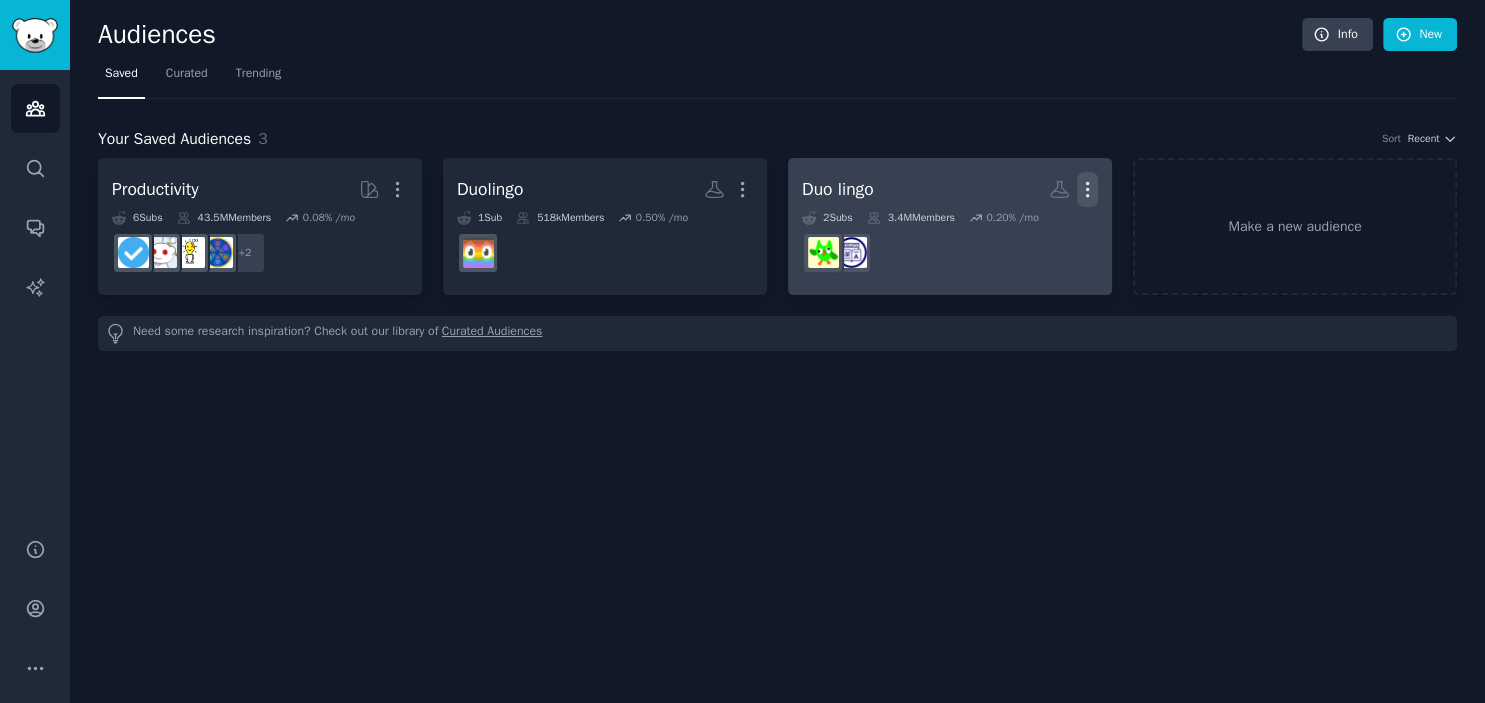 click 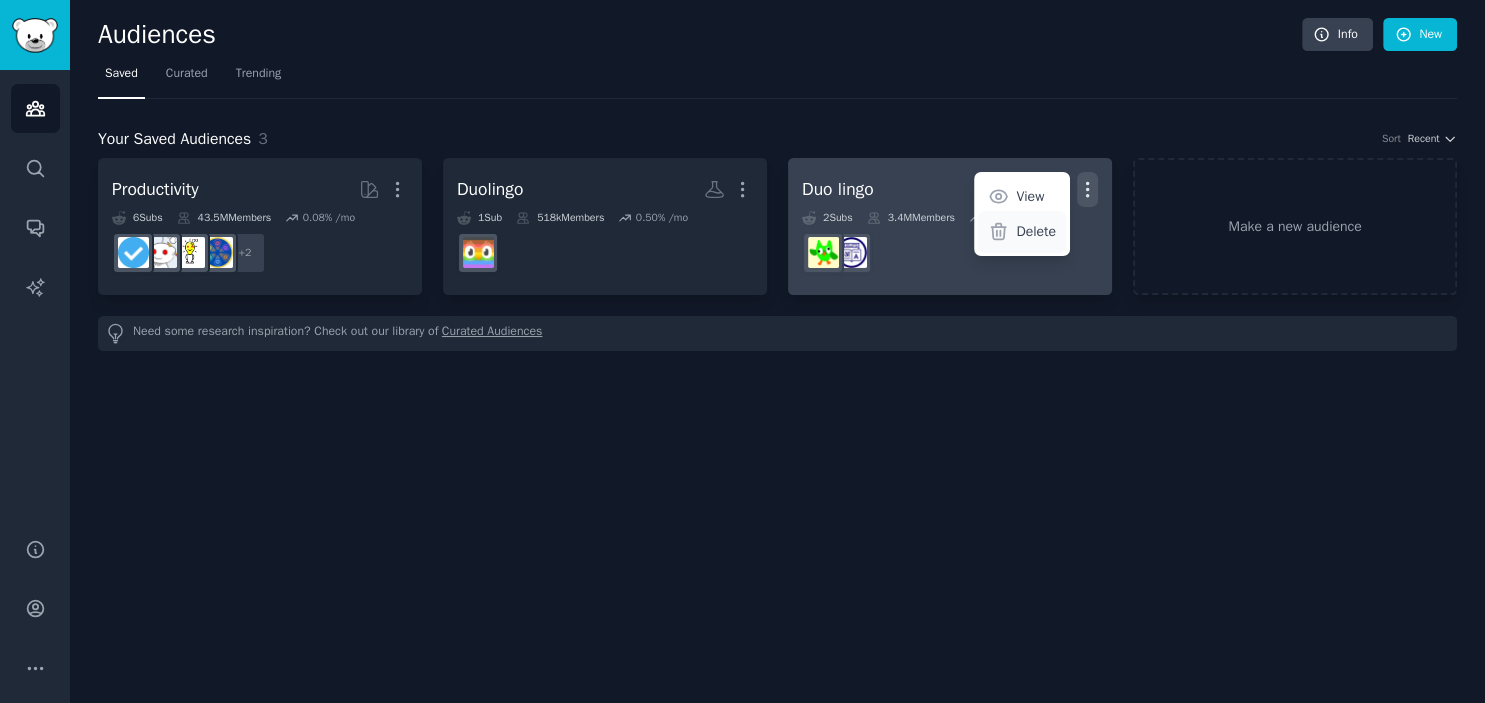 click on "Delete" at bounding box center (1022, 232) 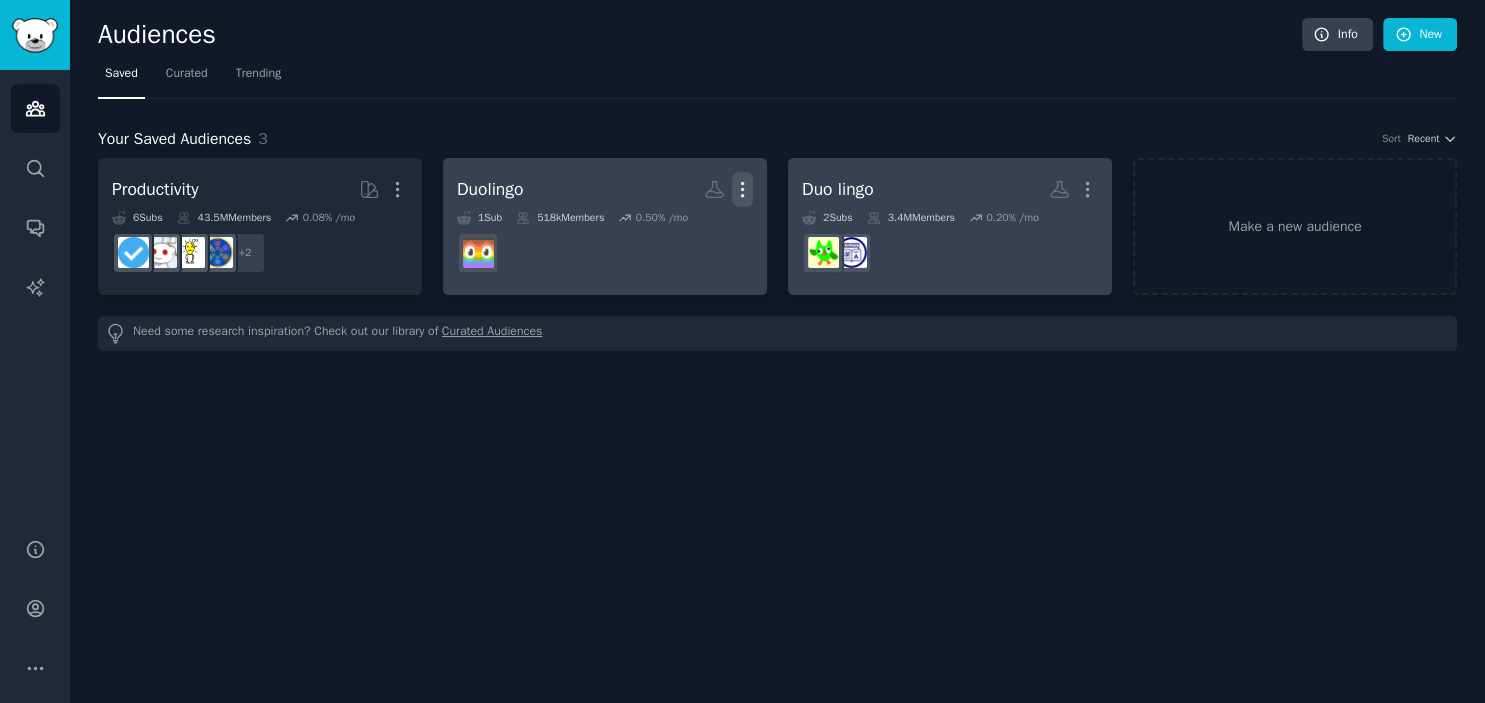 click 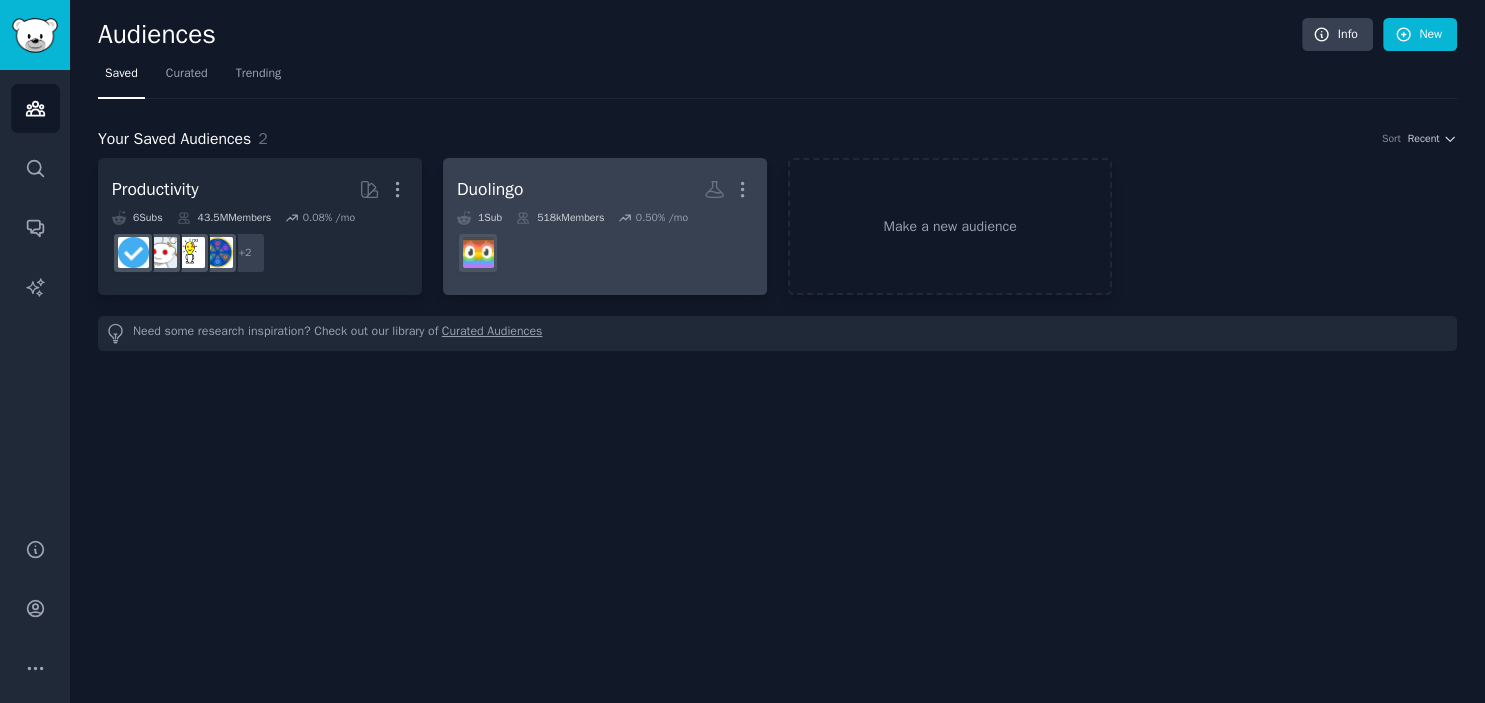 click on "Delete" at bounding box center (691, 231) 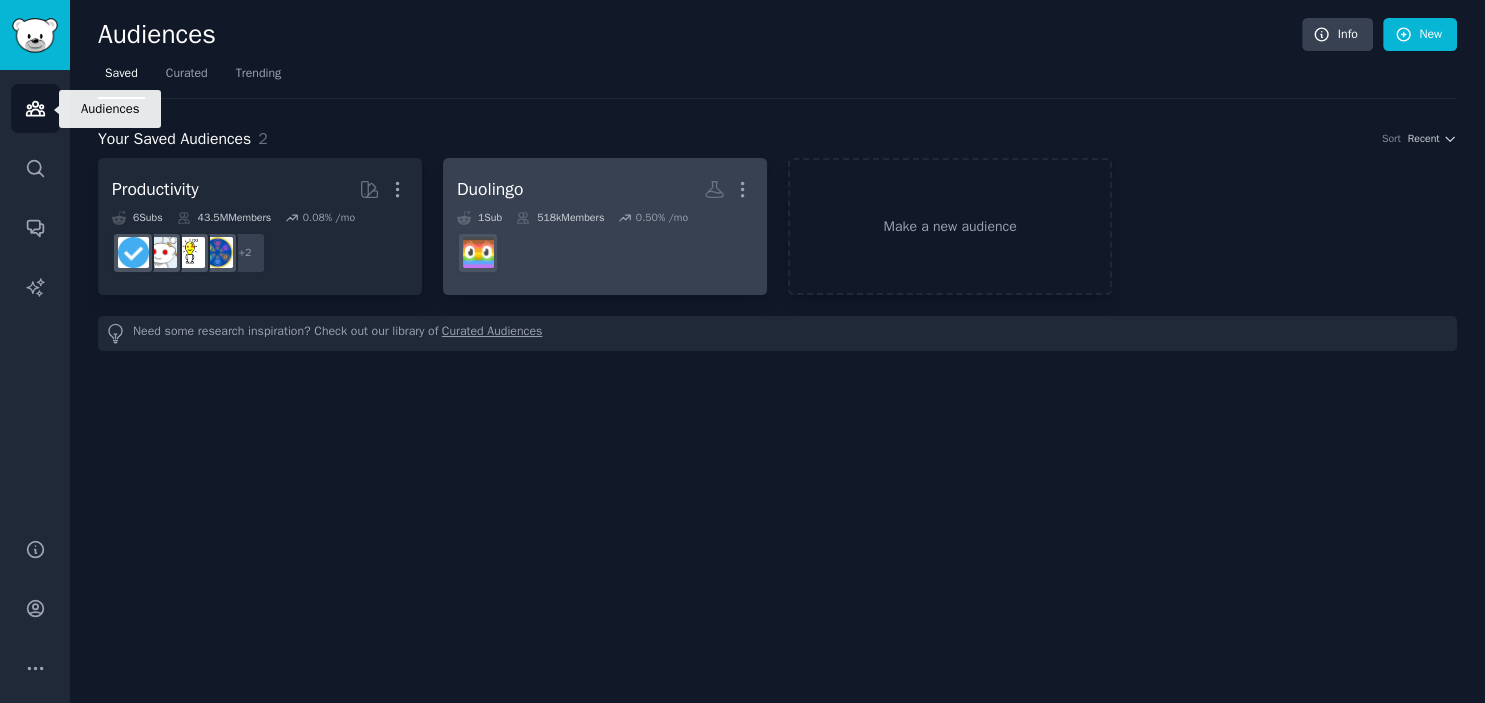 click 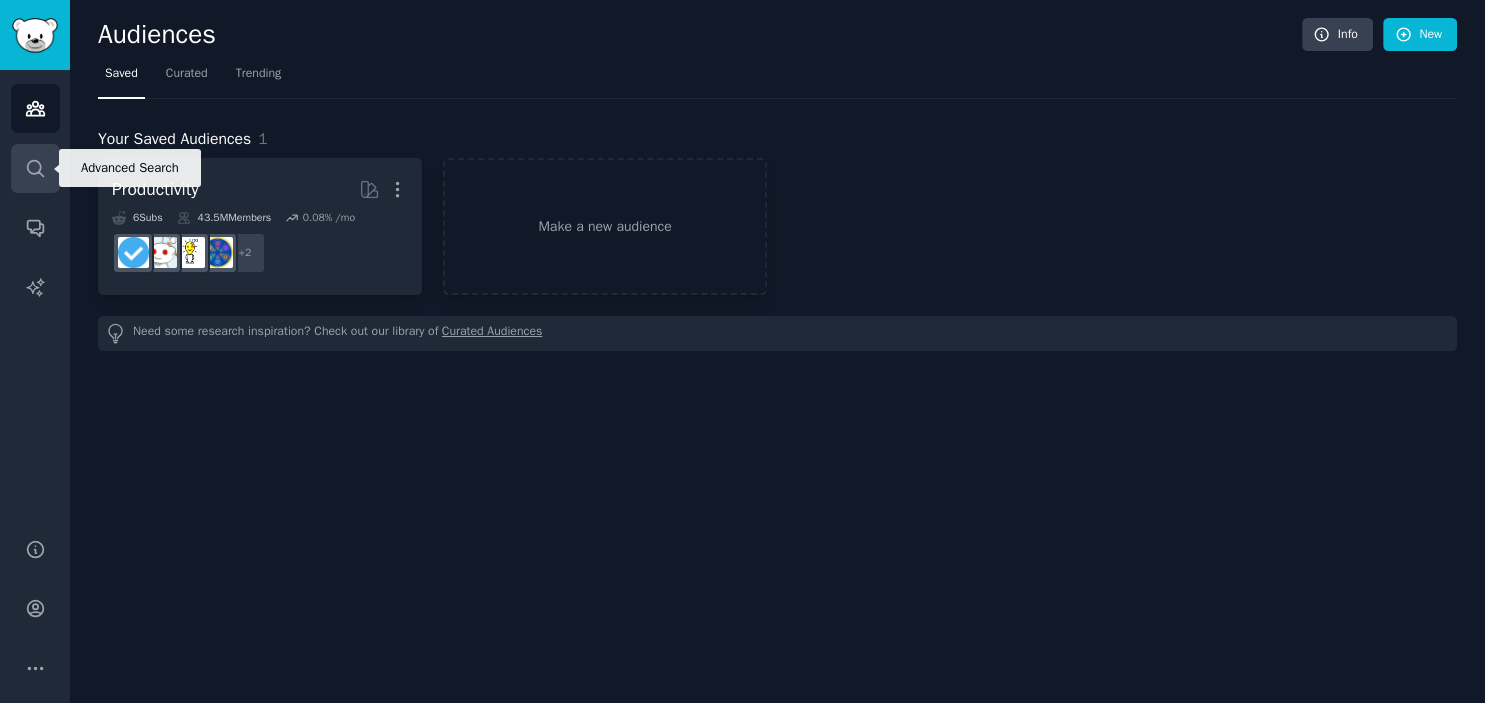 click 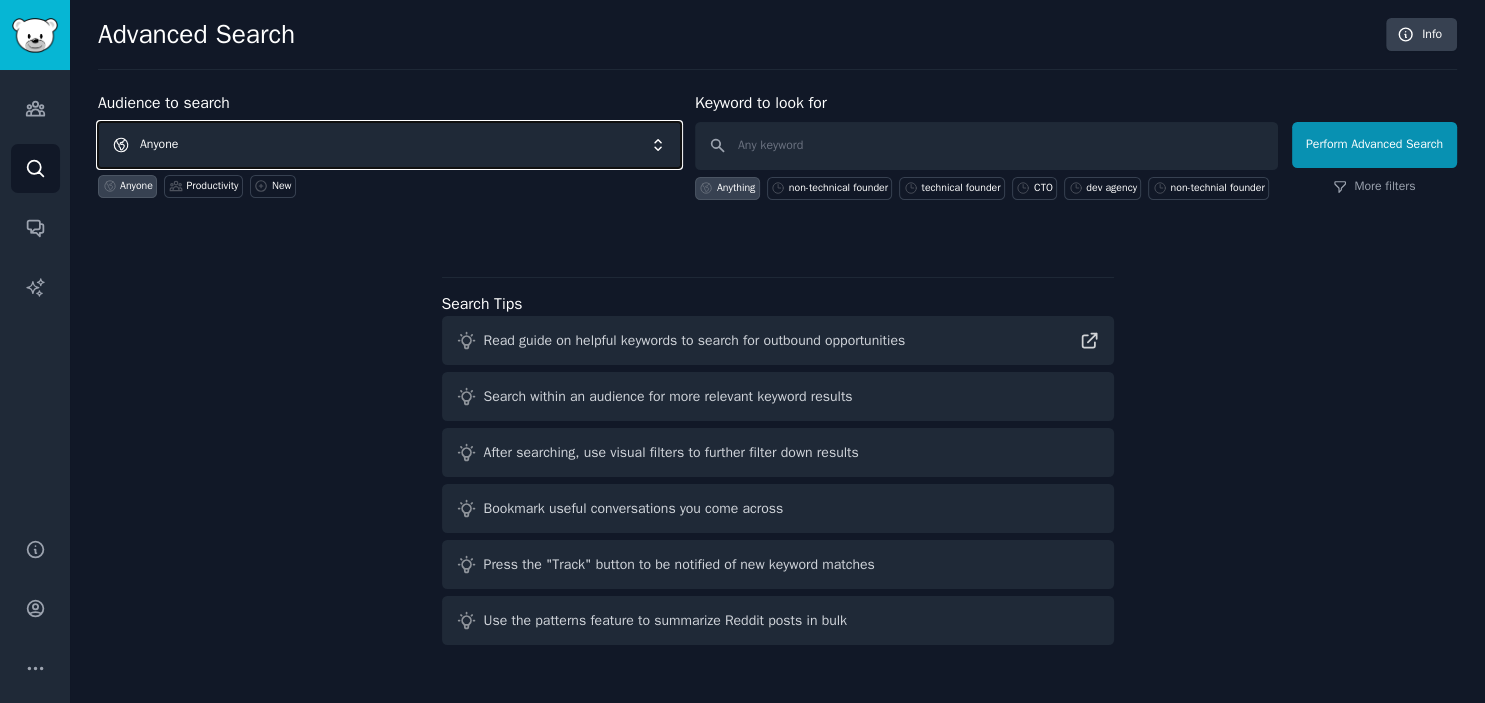 click on "Anyone" at bounding box center [389, 145] 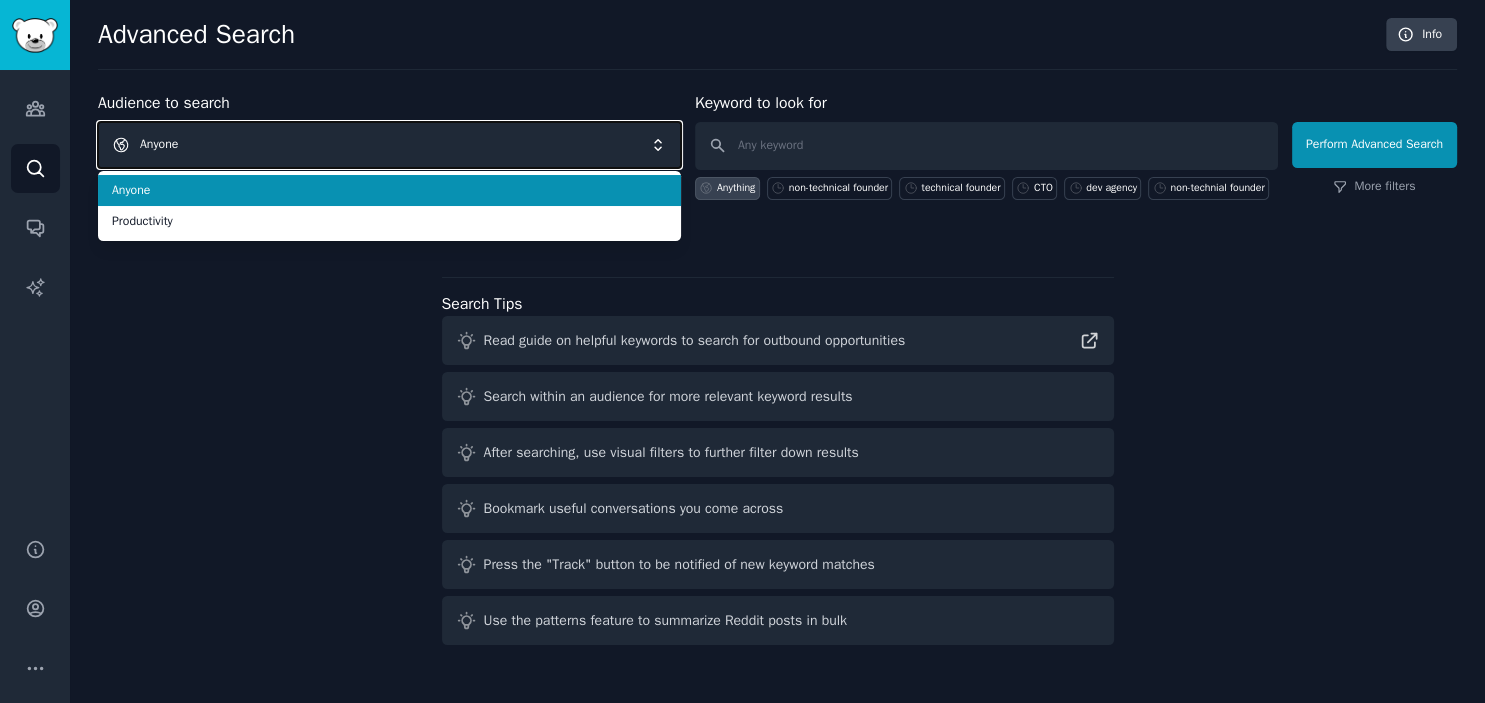 click on "Anyone" at bounding box center [389, 145] 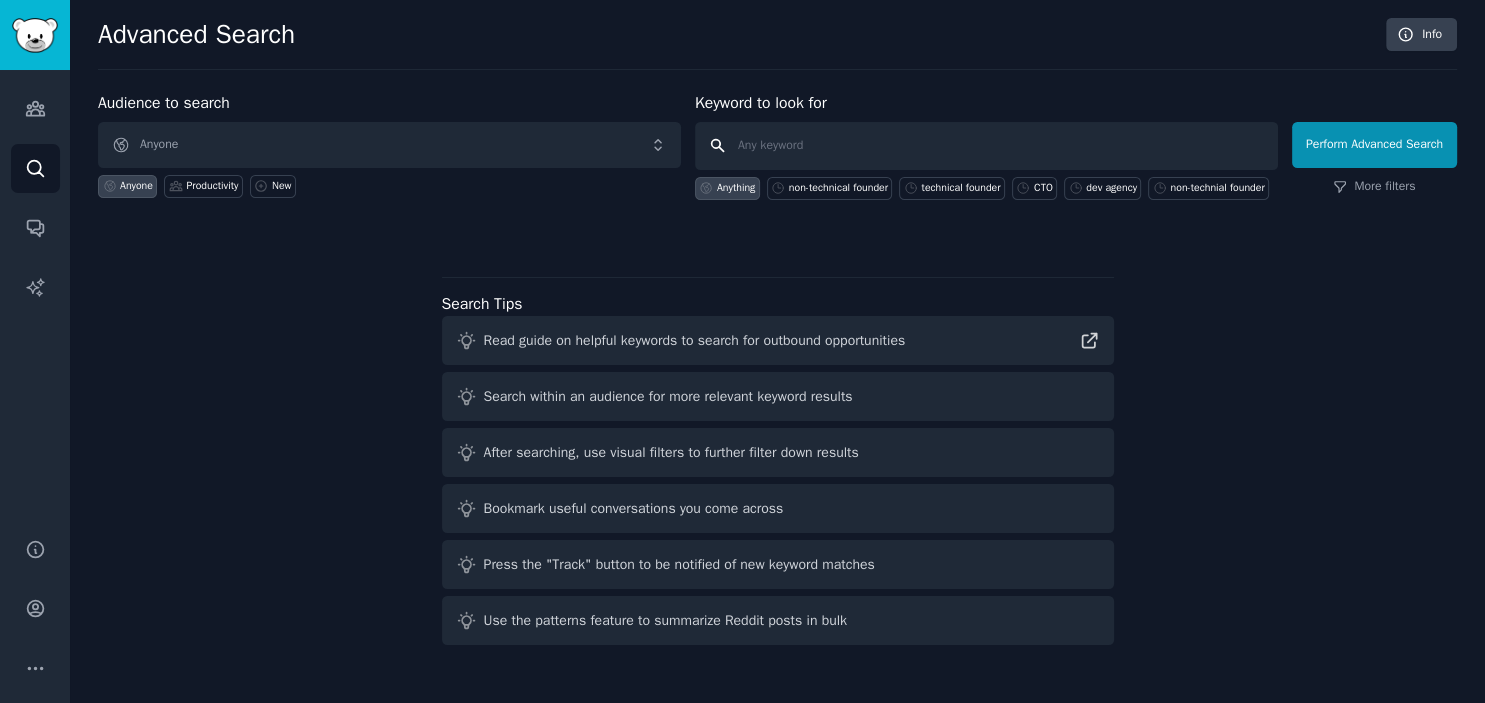 click at bounding box center [986, 146] 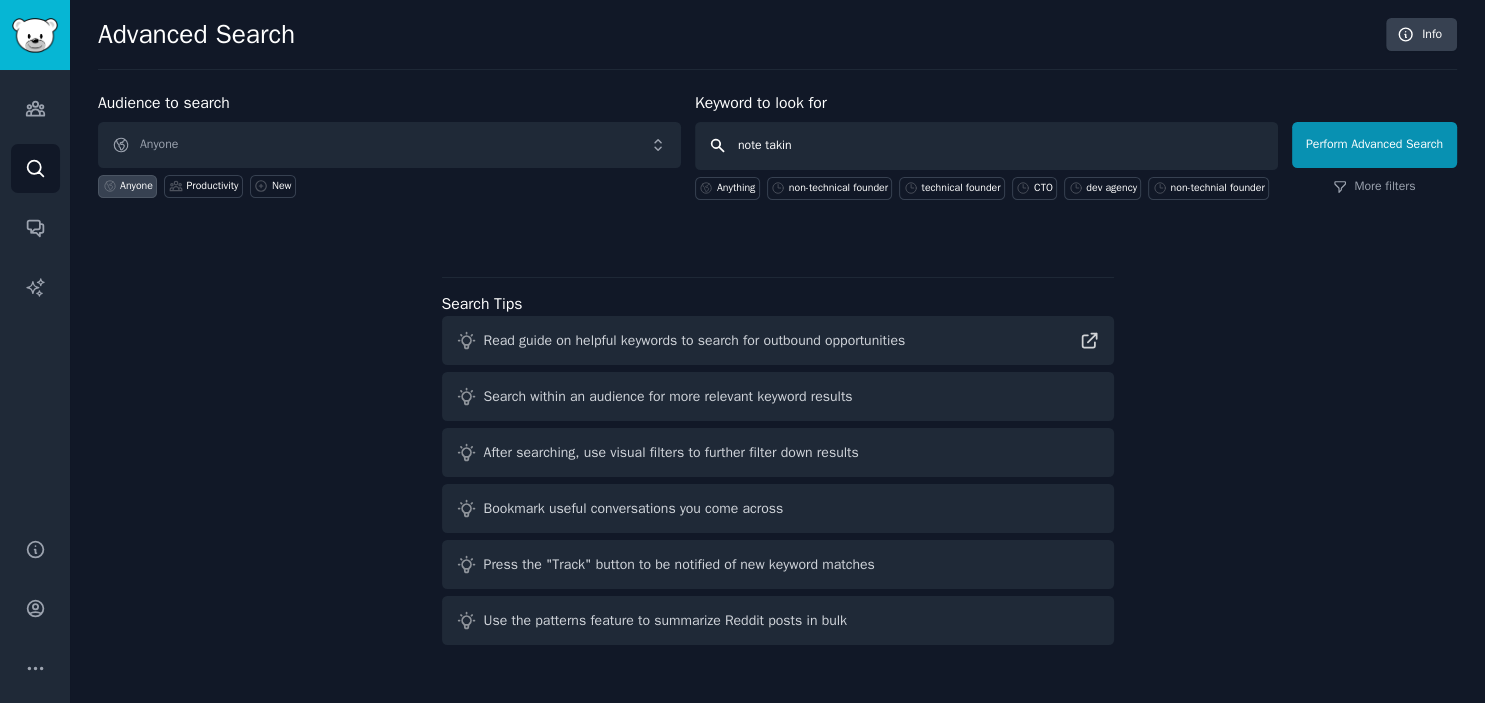 type on "note taking" 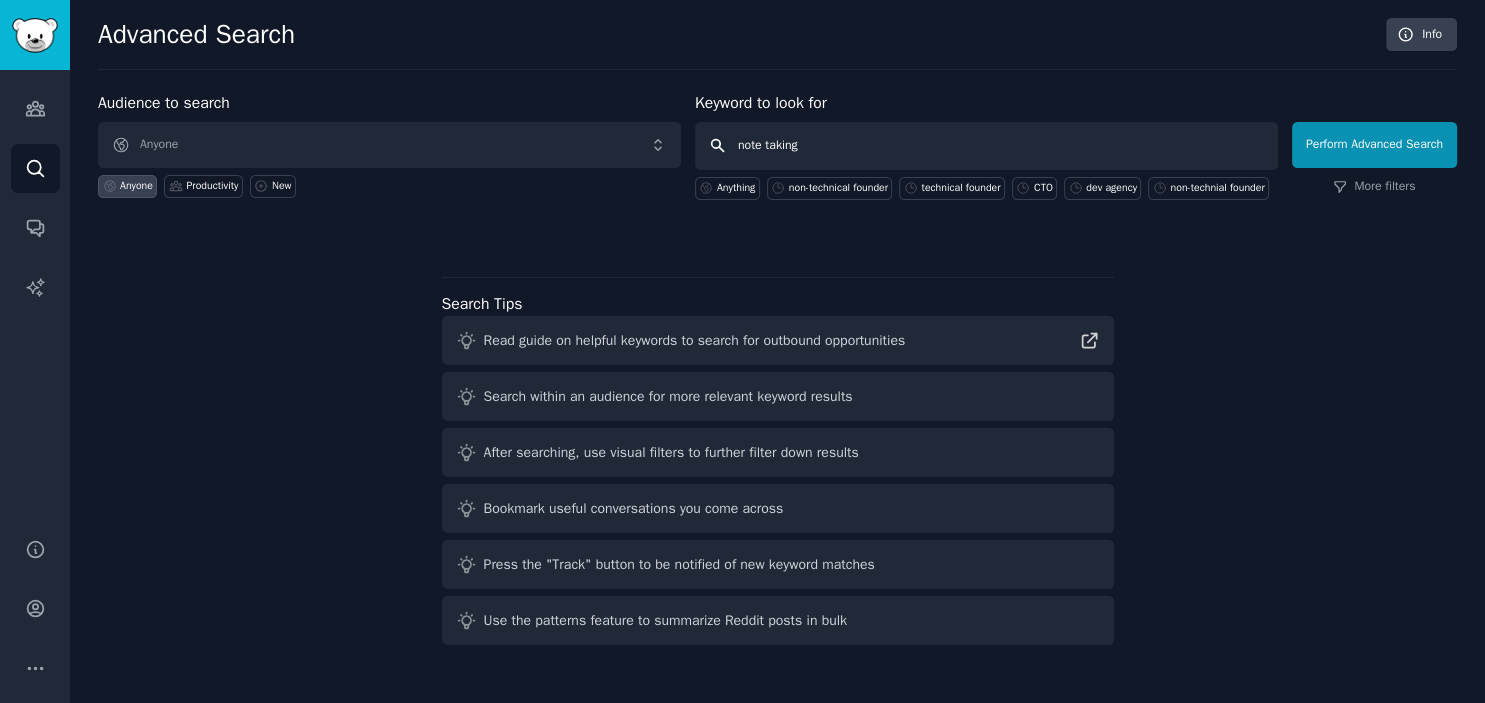 click on "Perform Advanced Search" at bounding box center [1374, 145] 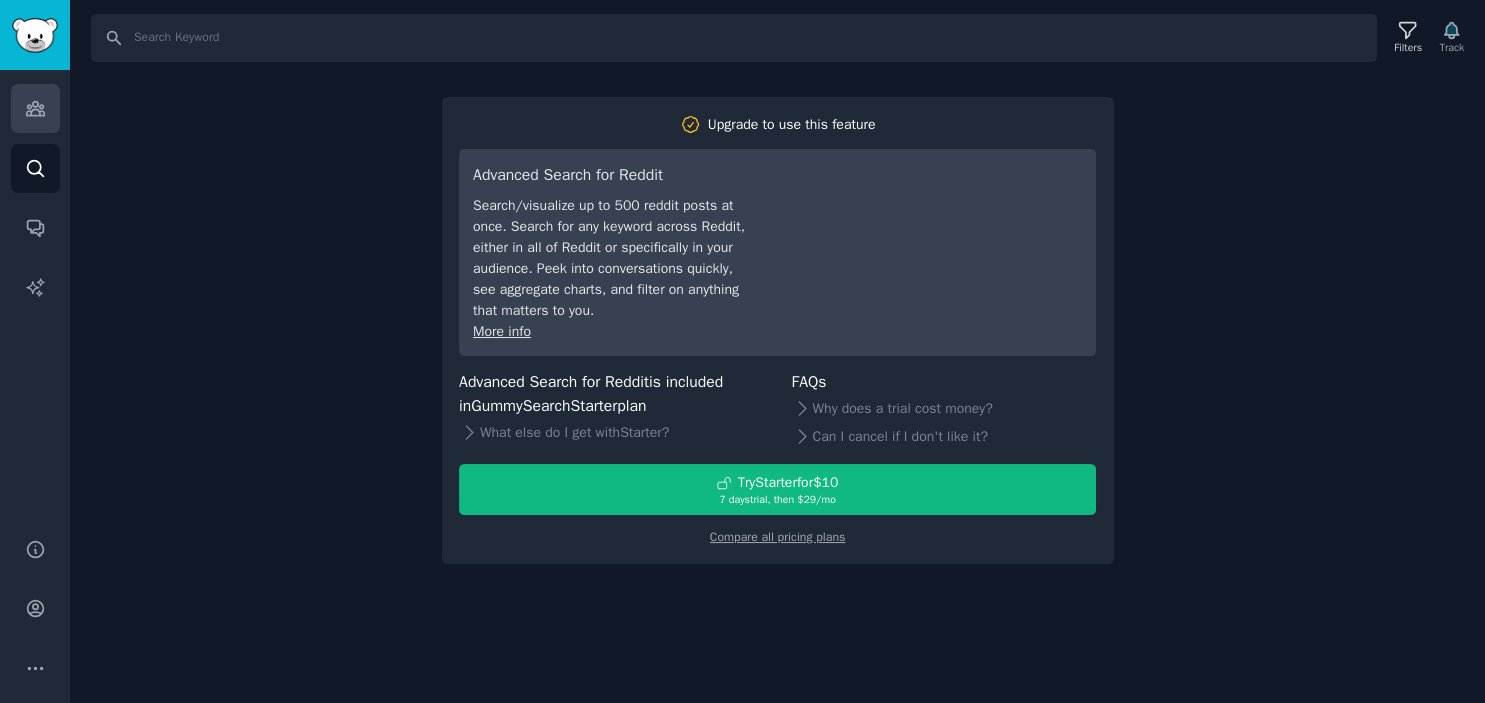 click 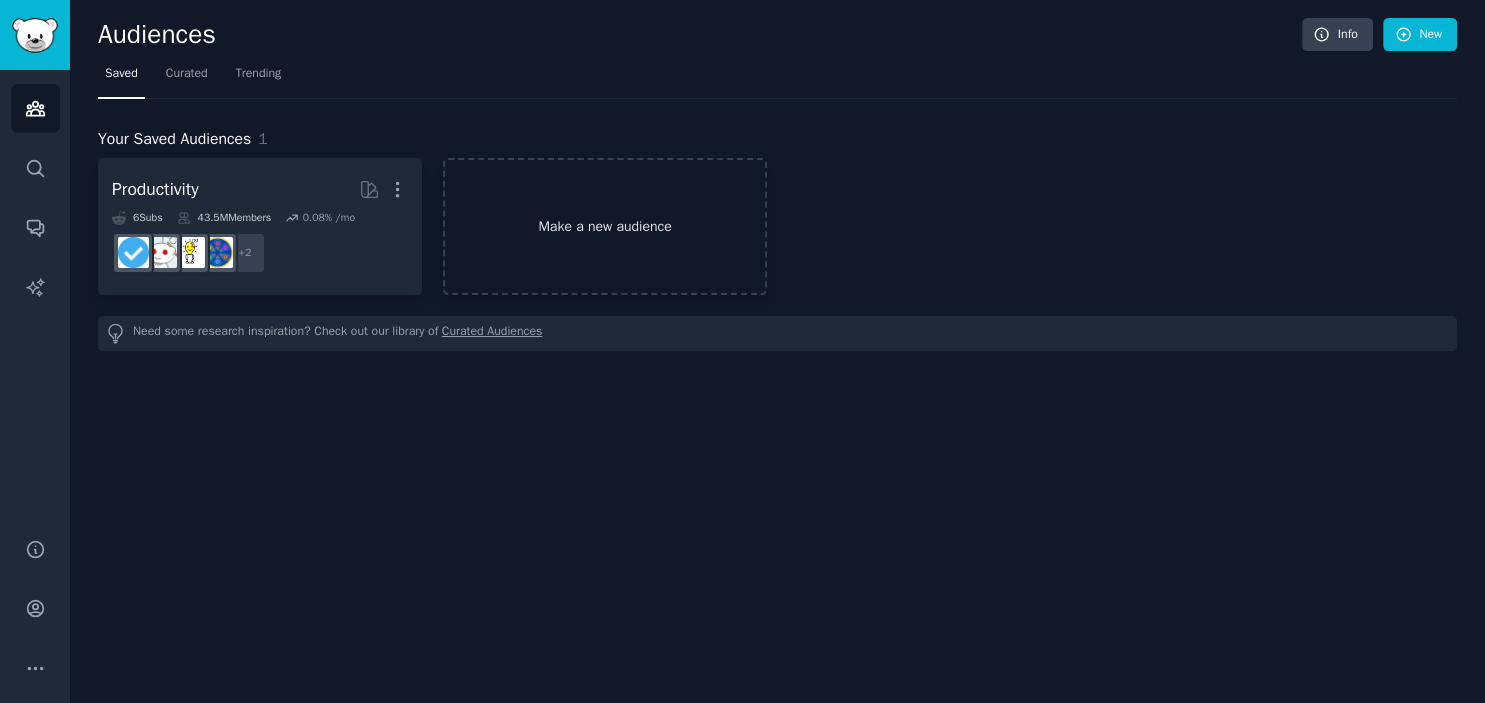 click on "Make a new audience" at bounding box center [605, 226] 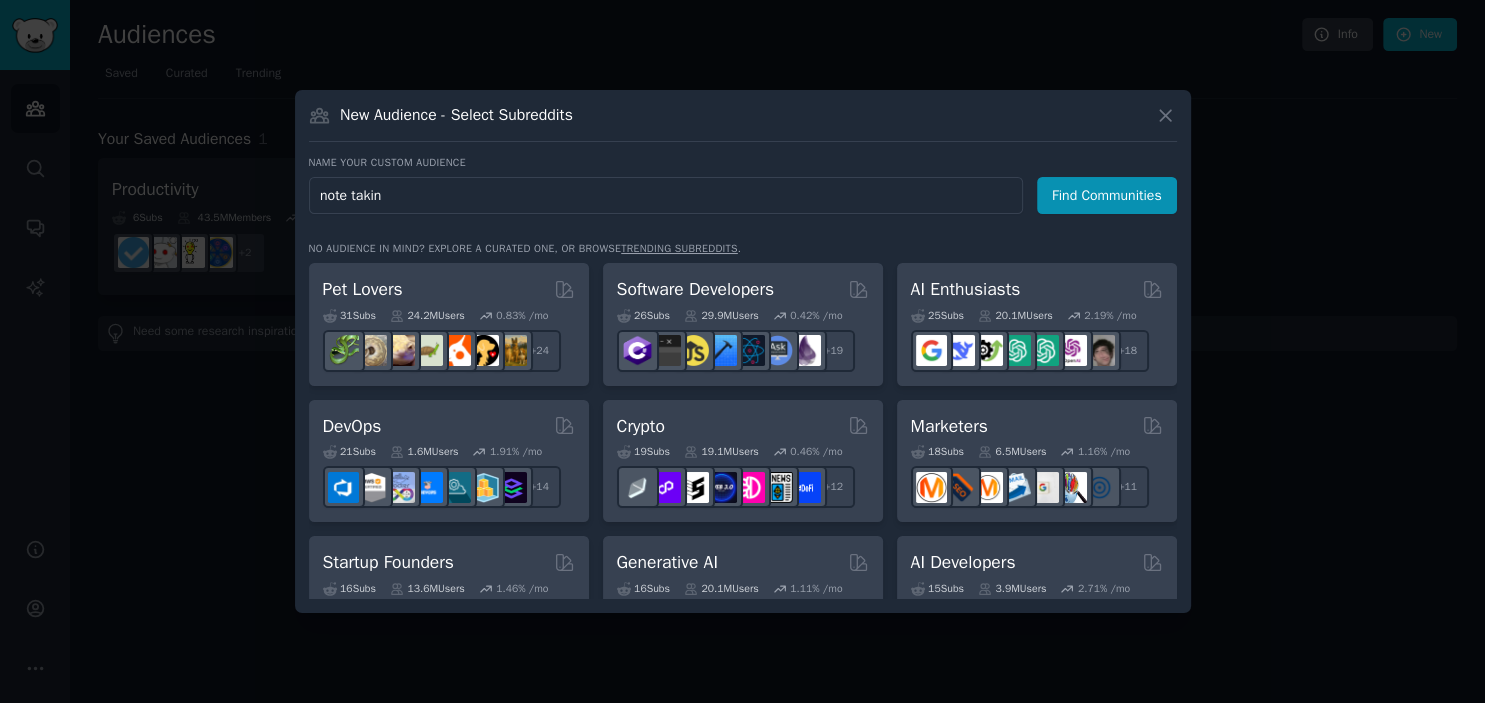 type on "note taking" 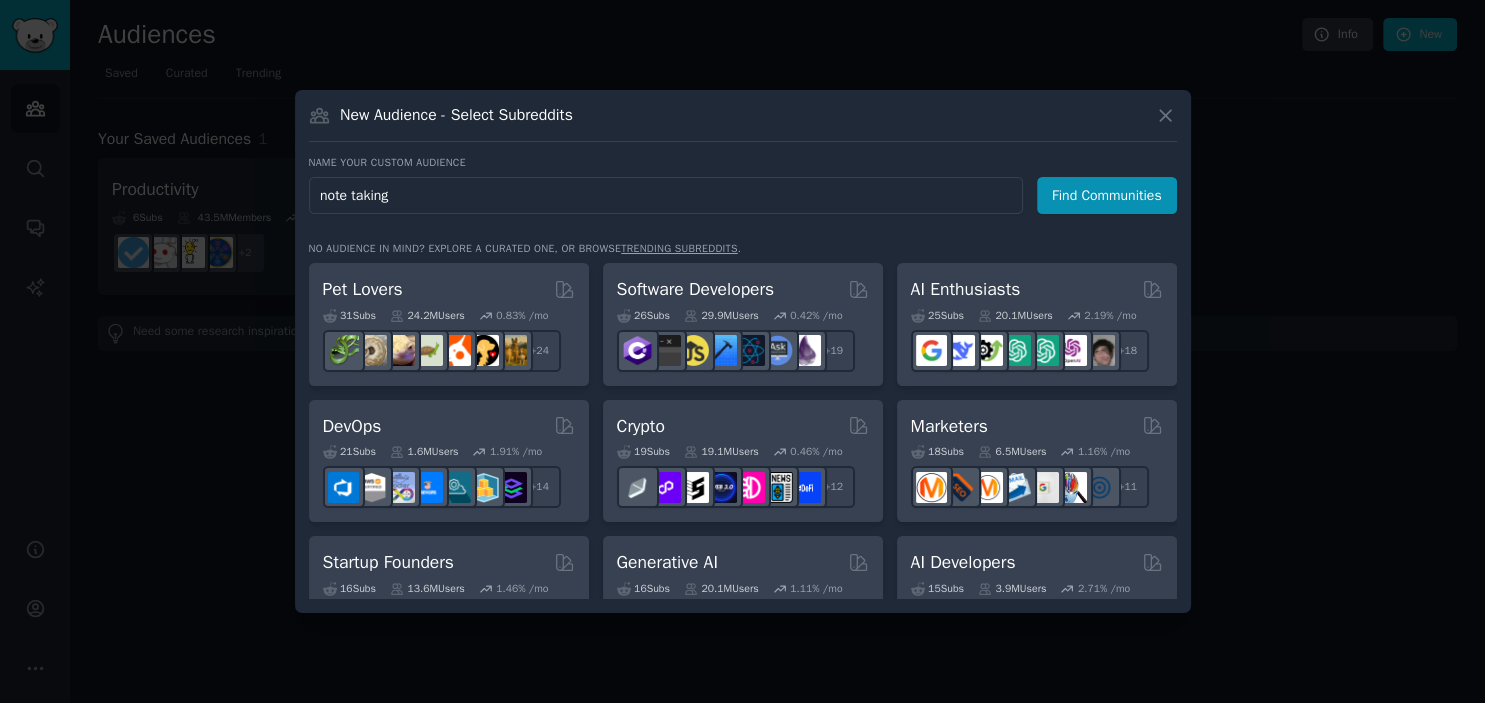 click on "Find Communities" at bounding box center [1107, 195] 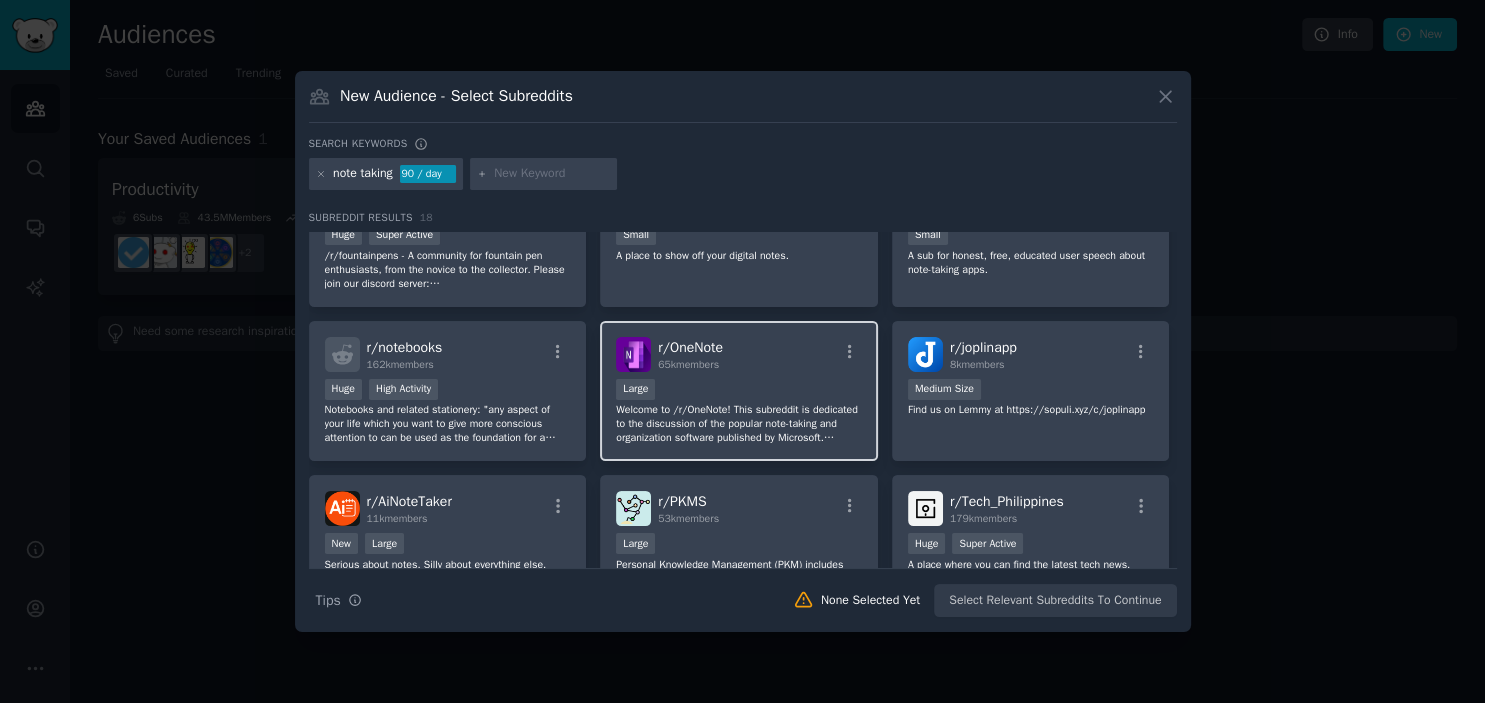 scroll, scrollTop: 331, scrollLeft: 0, axis: vertical 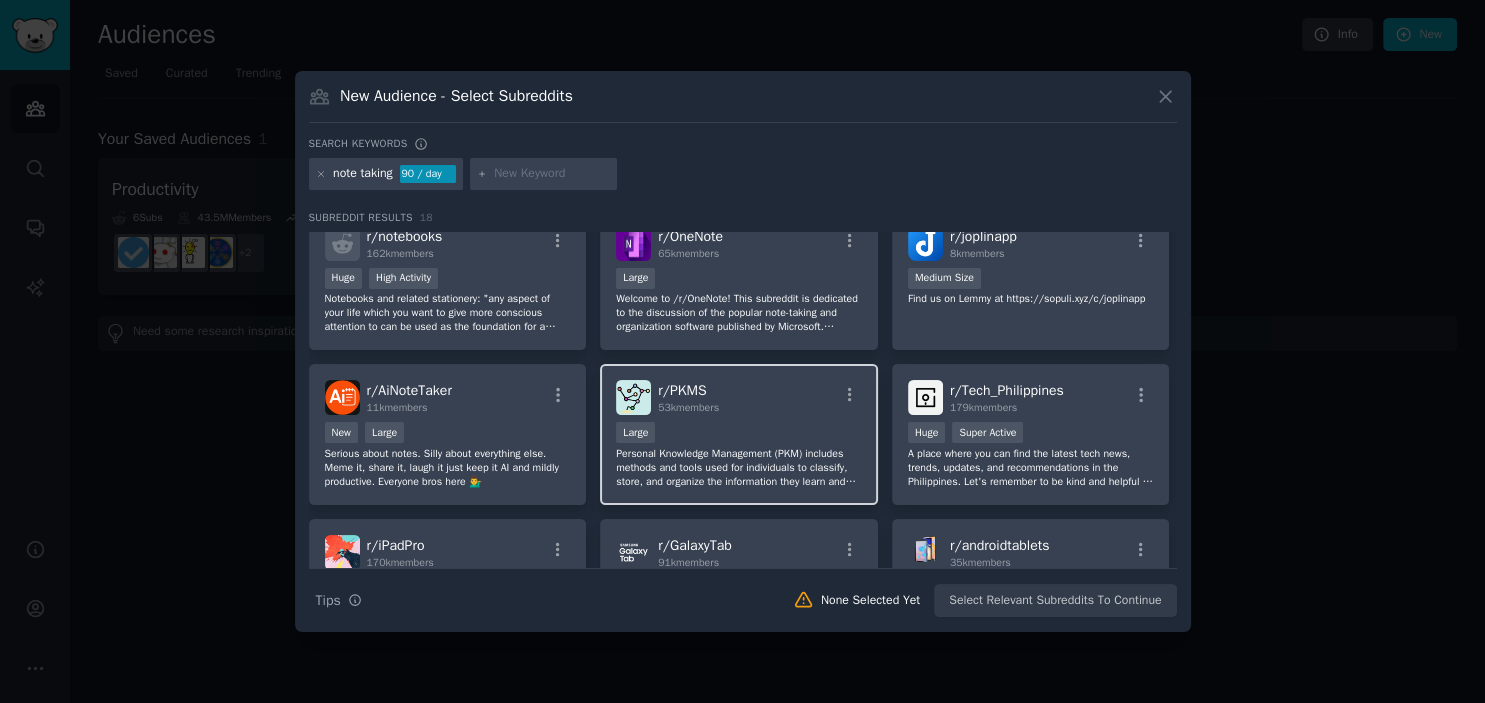 click on "r/ PKMS 53k  members" at bounding box center (739, 397) 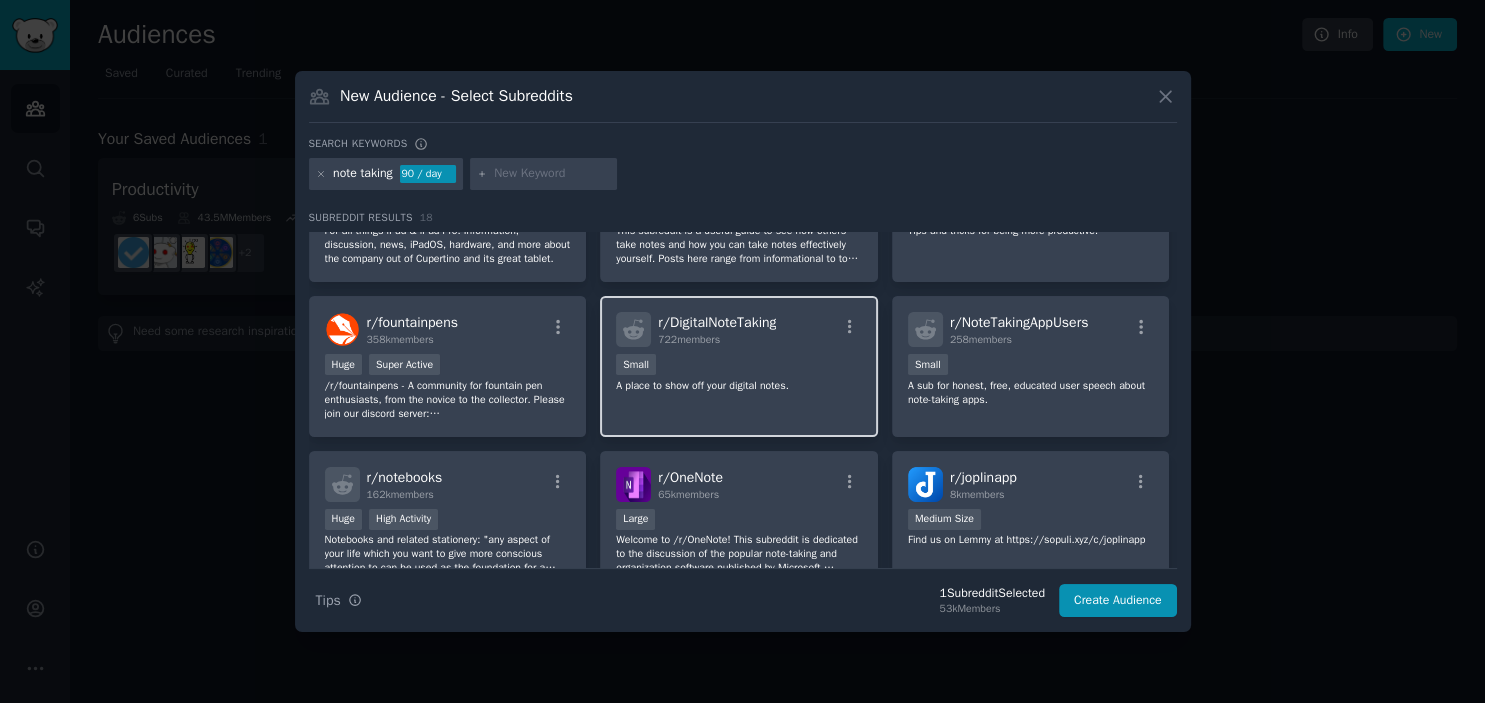 scroll, scrollTop: 0, scrollLeft: 0, axis: both 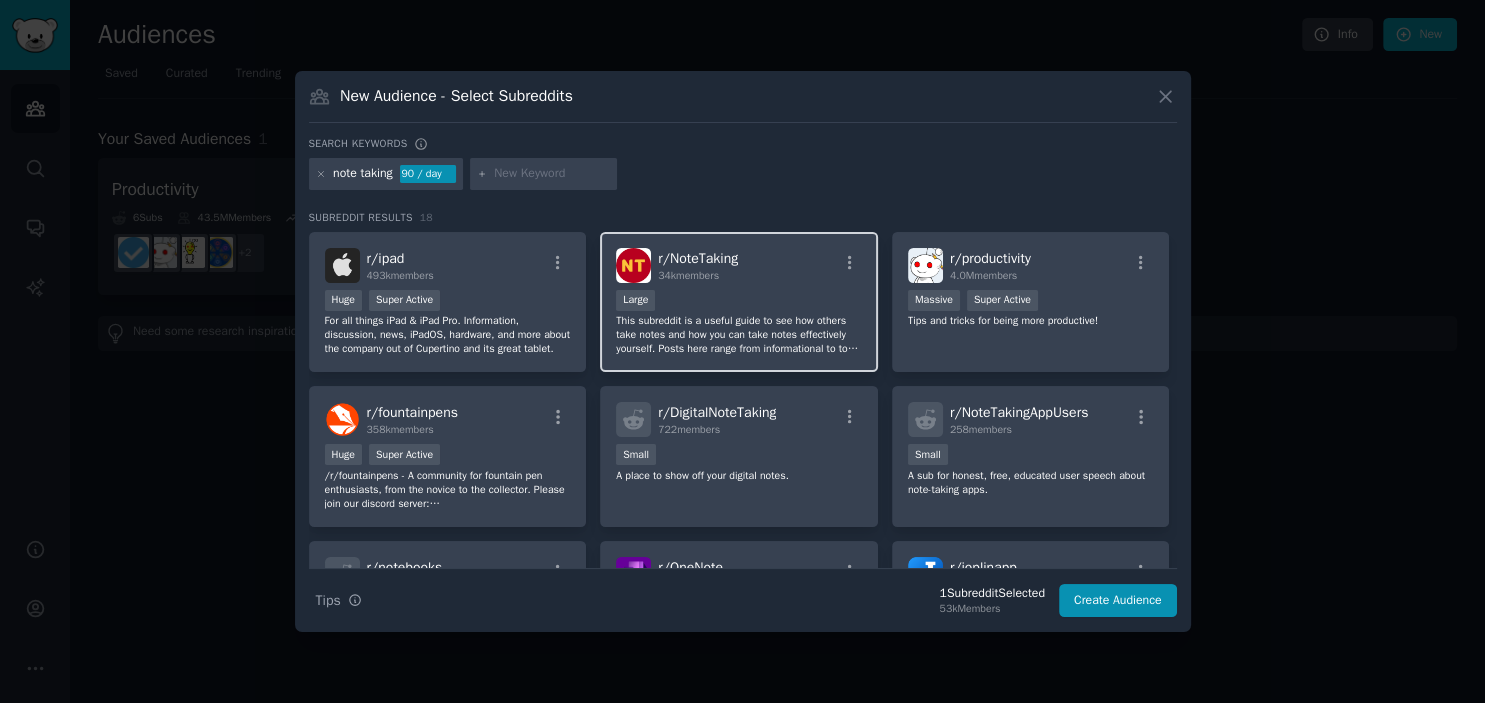 click on "Large" at bounding box center (739, 302) 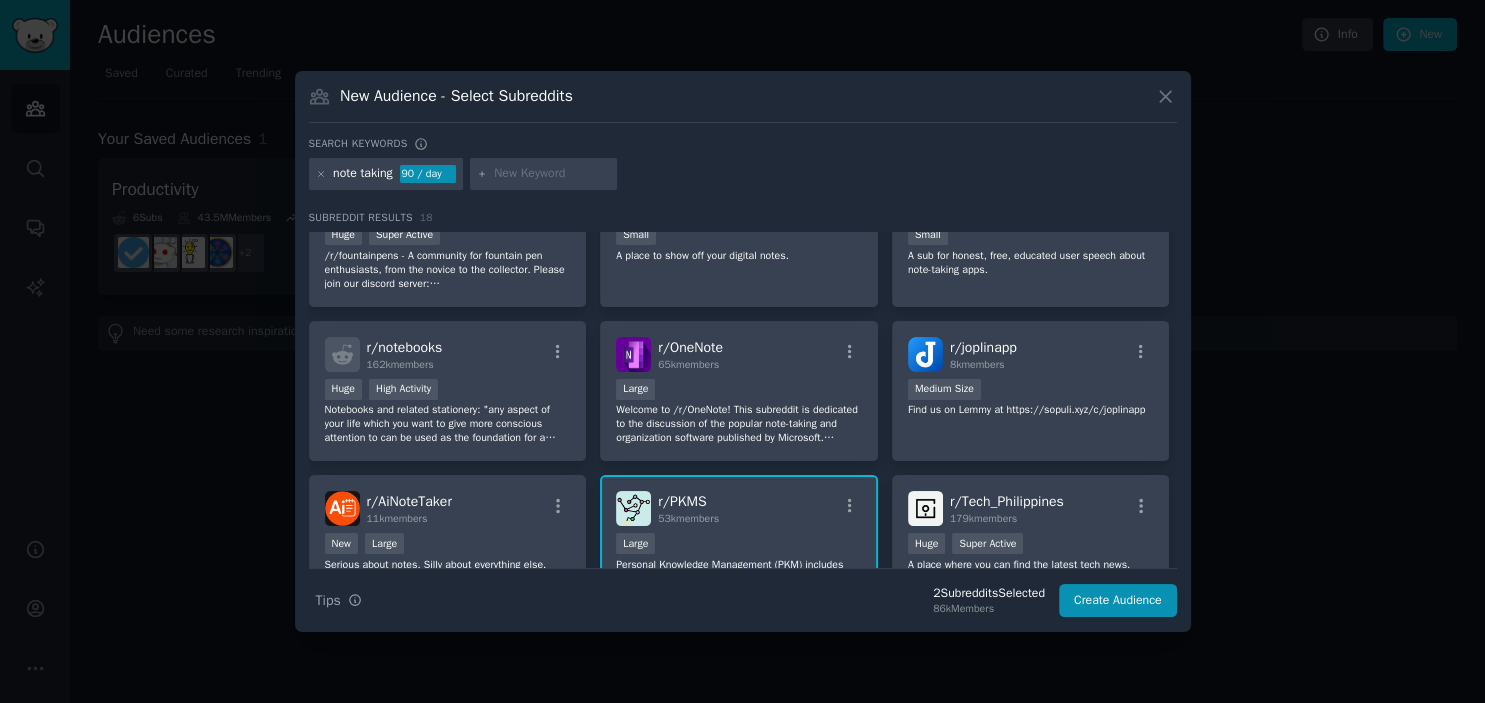 scroll, scrollTop: 0, scrollLeft: 0, axis: both 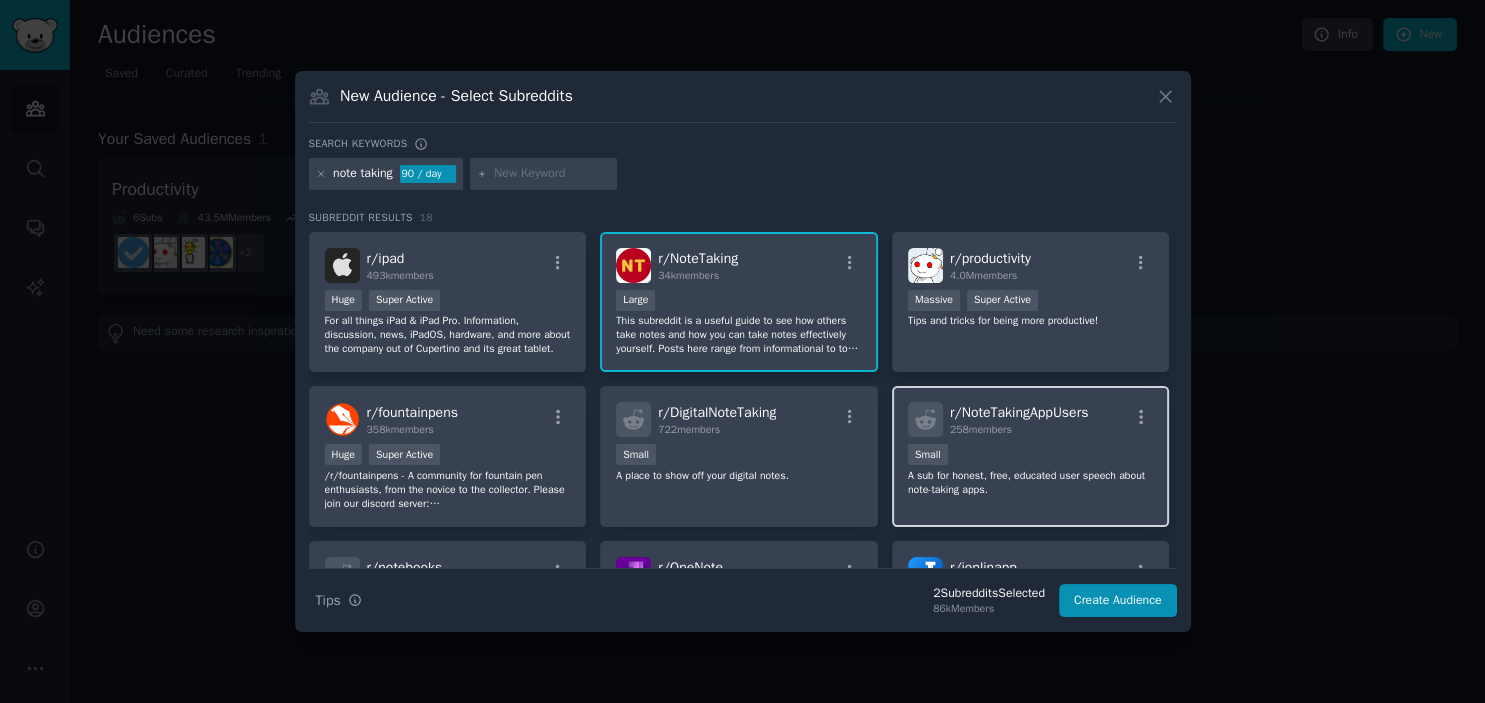 click on "100 - 1000 members Small" at bounding box center (1031, 456) 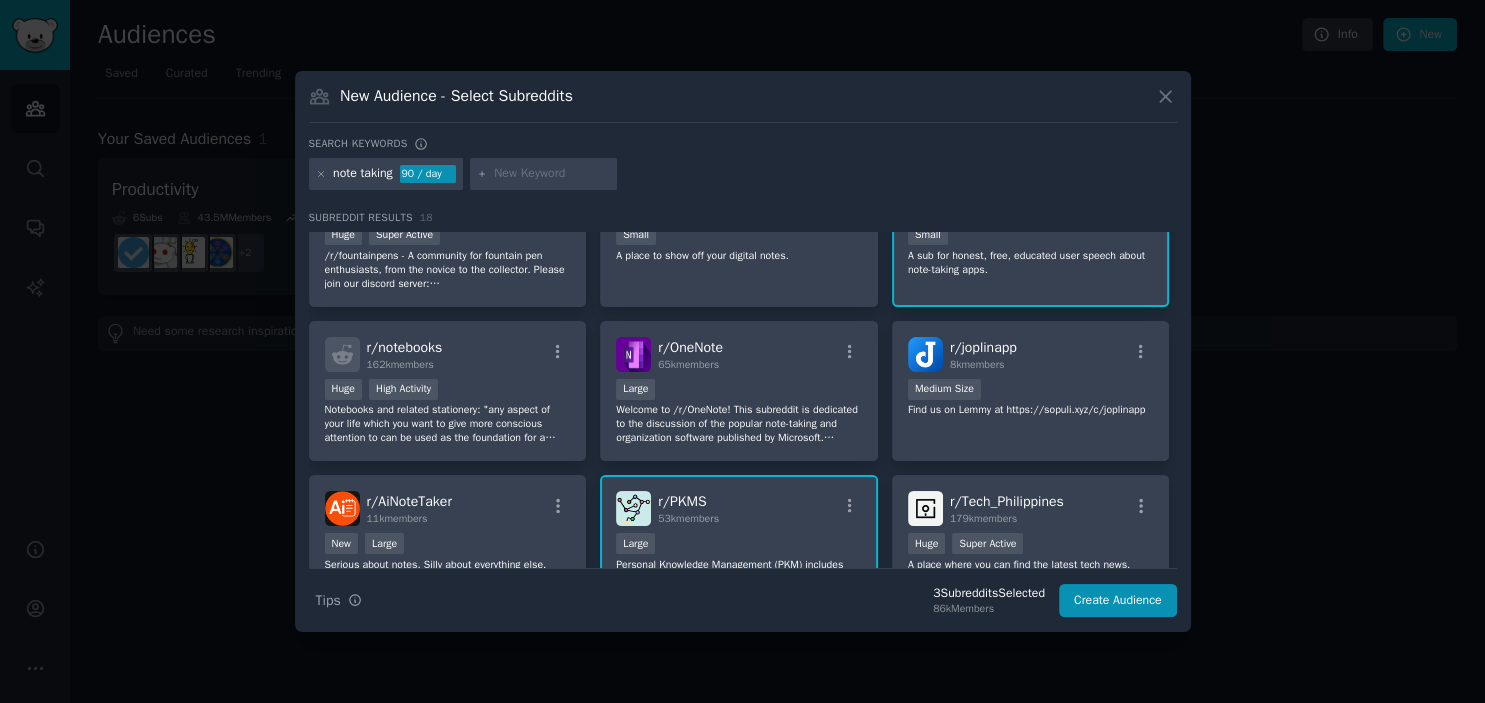 scroll, scrollTop: 331, scrollLeft: 0, axis: vertical 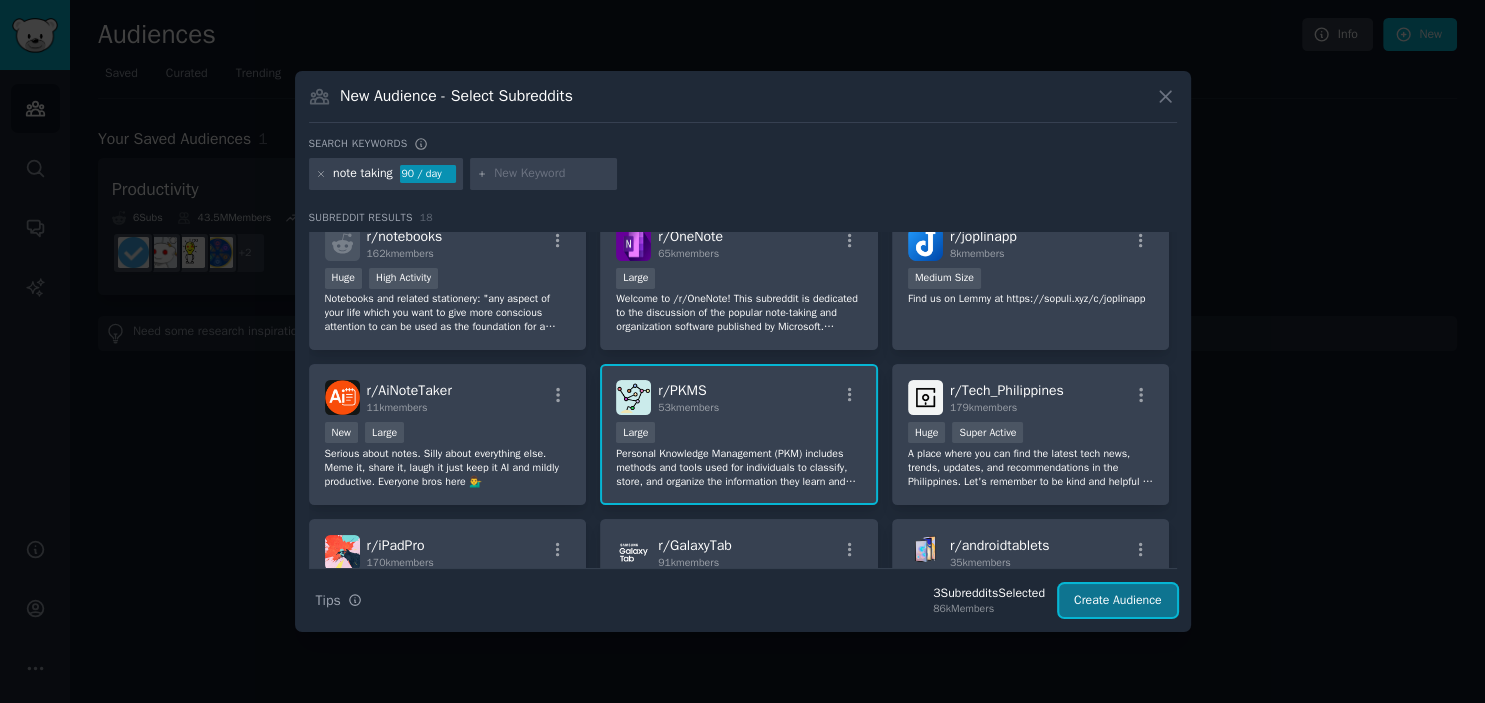 click on "Create Audience" at bounding box center (1118, 601) 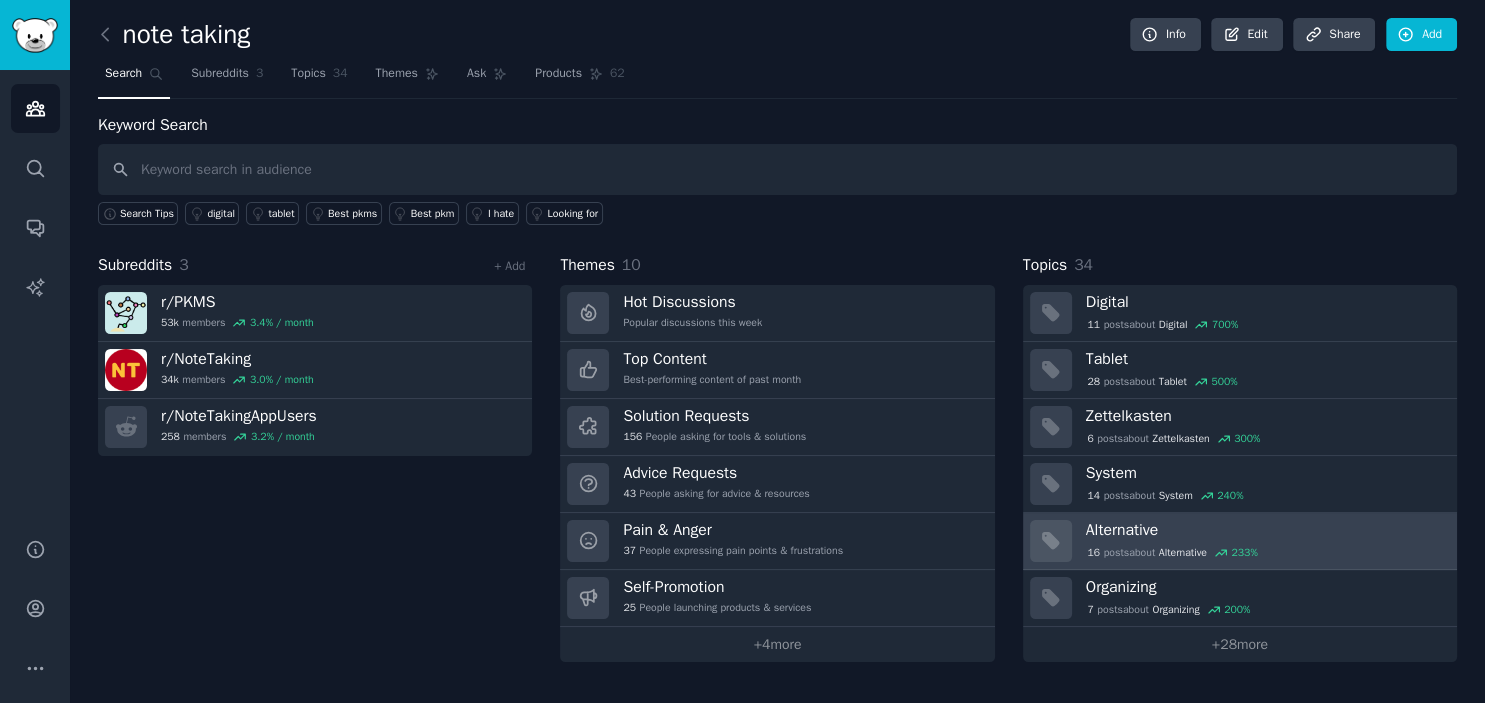 click on "Alternative" at bounding box center [1264, 530] 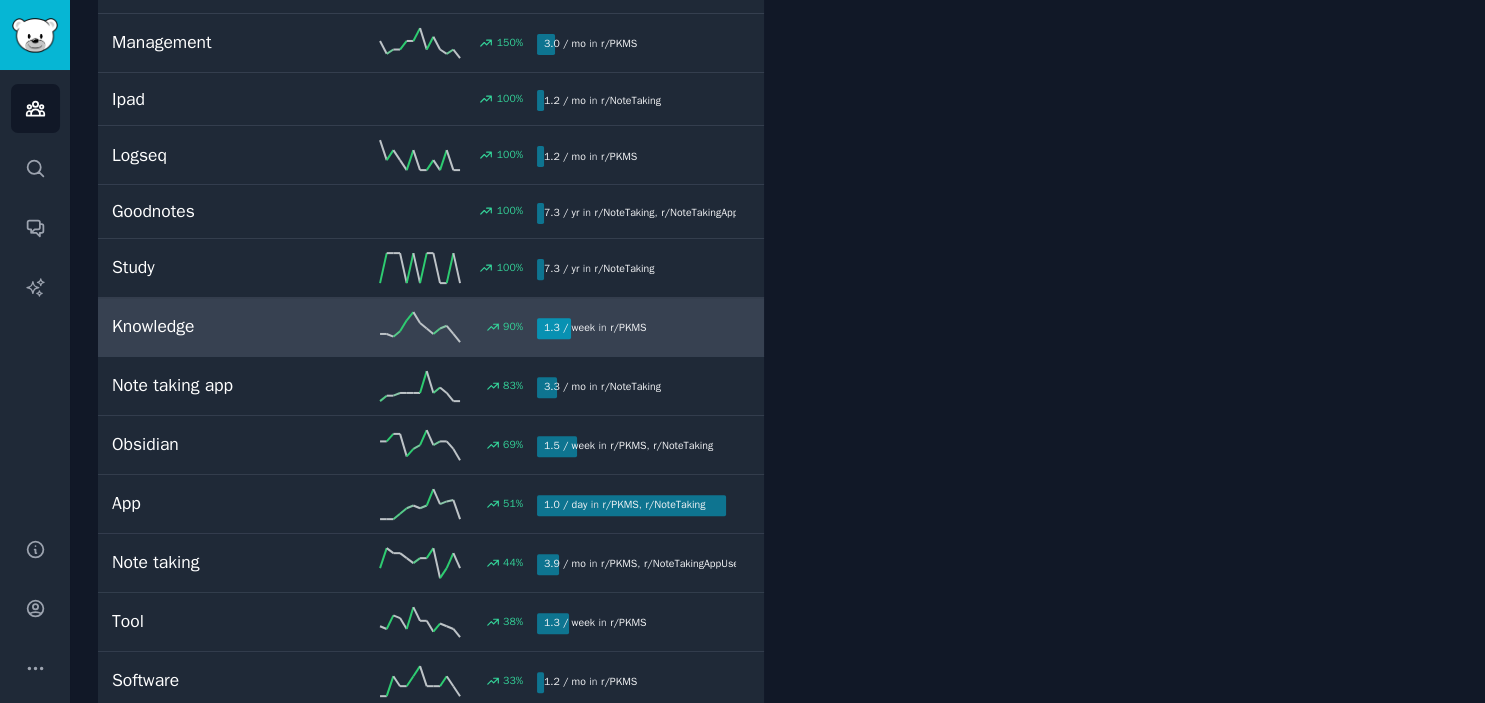 scroll, scrollTop: 772, scrollLeft: 0, axis: vertical 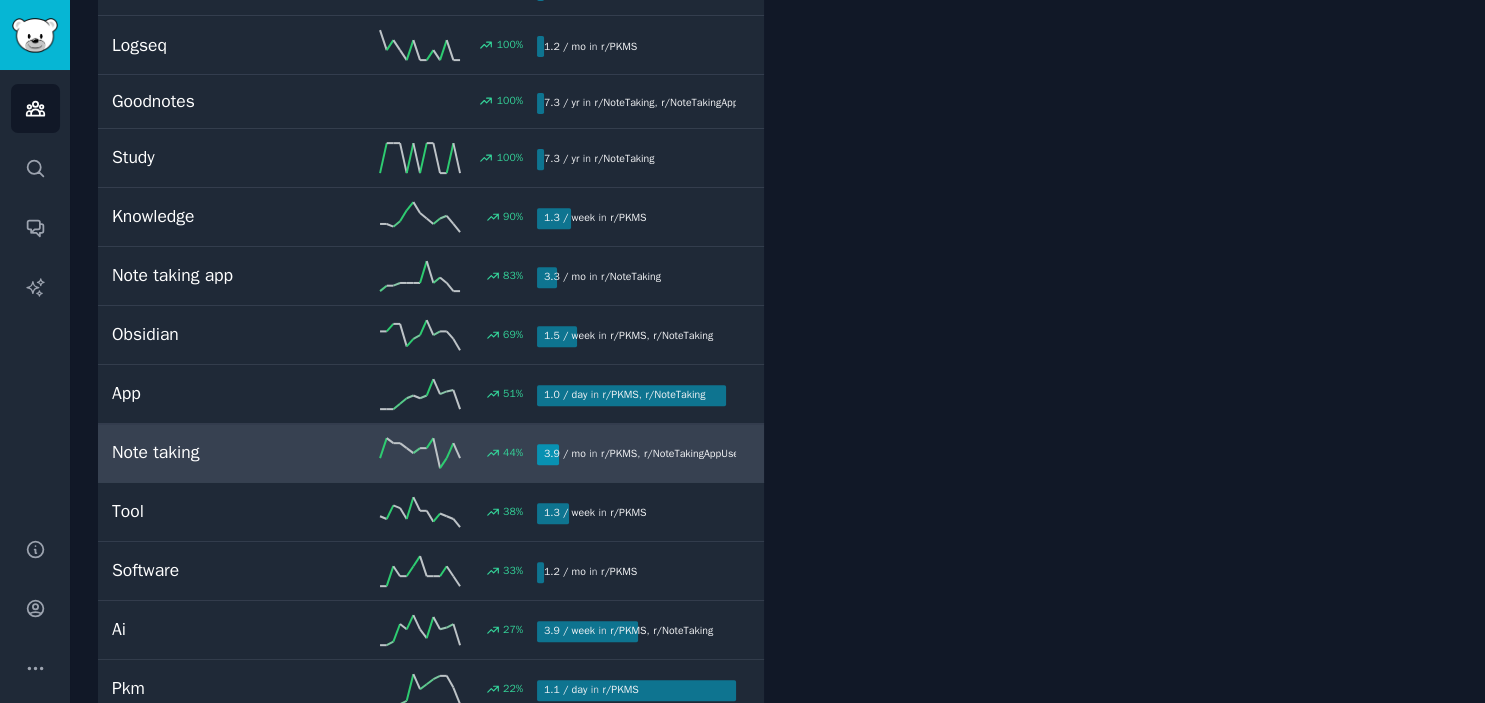 click on "Note taking 44 % 3.9 / mo  in    r/ PKMS ,  r/ NoteTakingAppUsers" at bounding box center (431, 453) 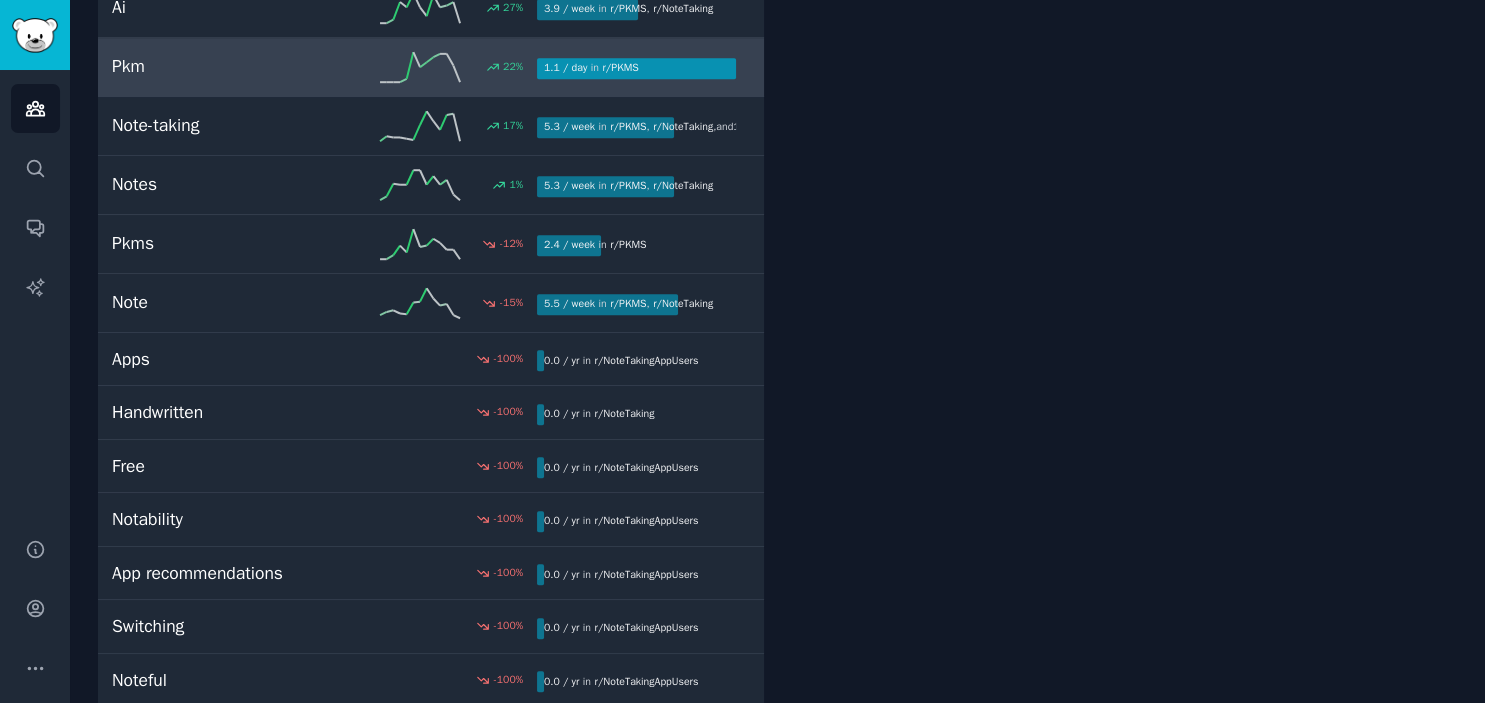 scroll, scrollTop: 1471, scrollLeft: 0, axis: vertical 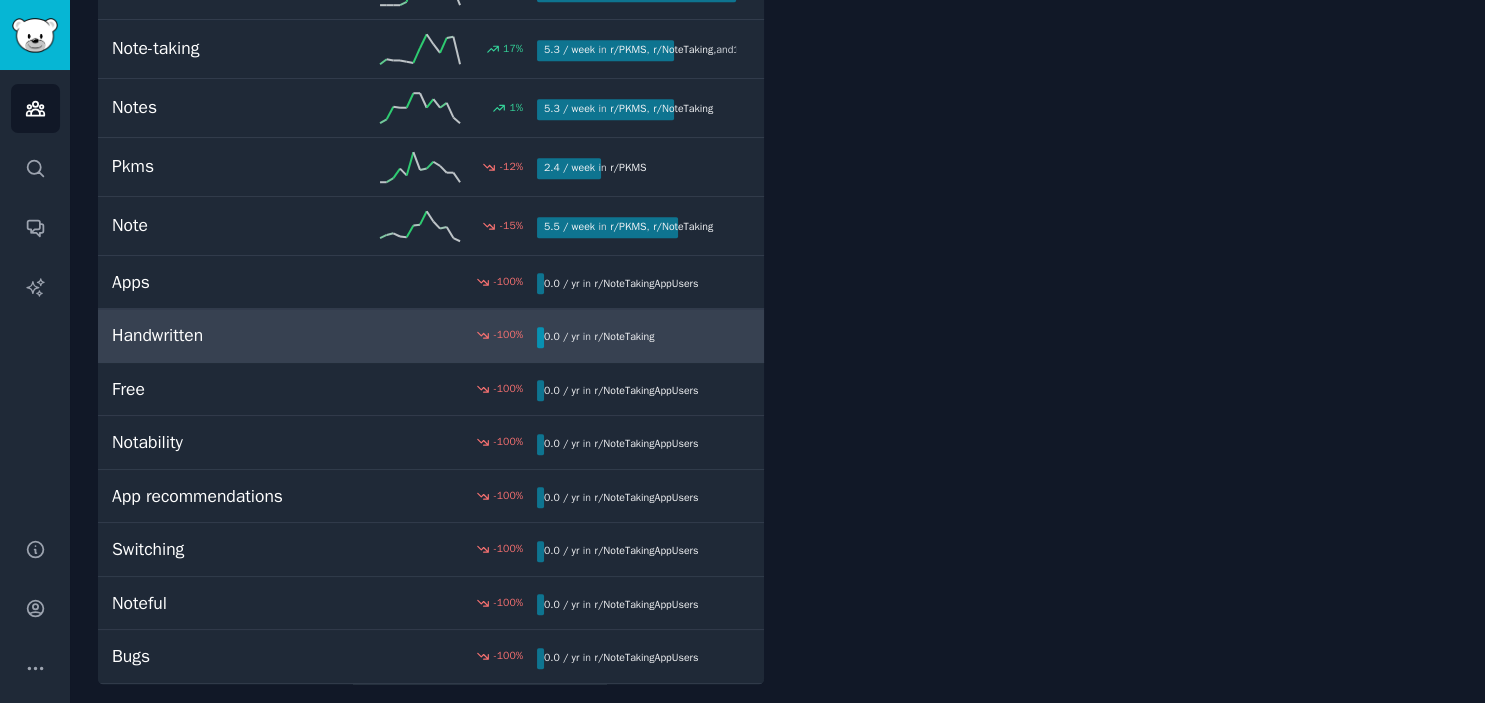 click on "Handwritten" at bounding box center [218, 335] 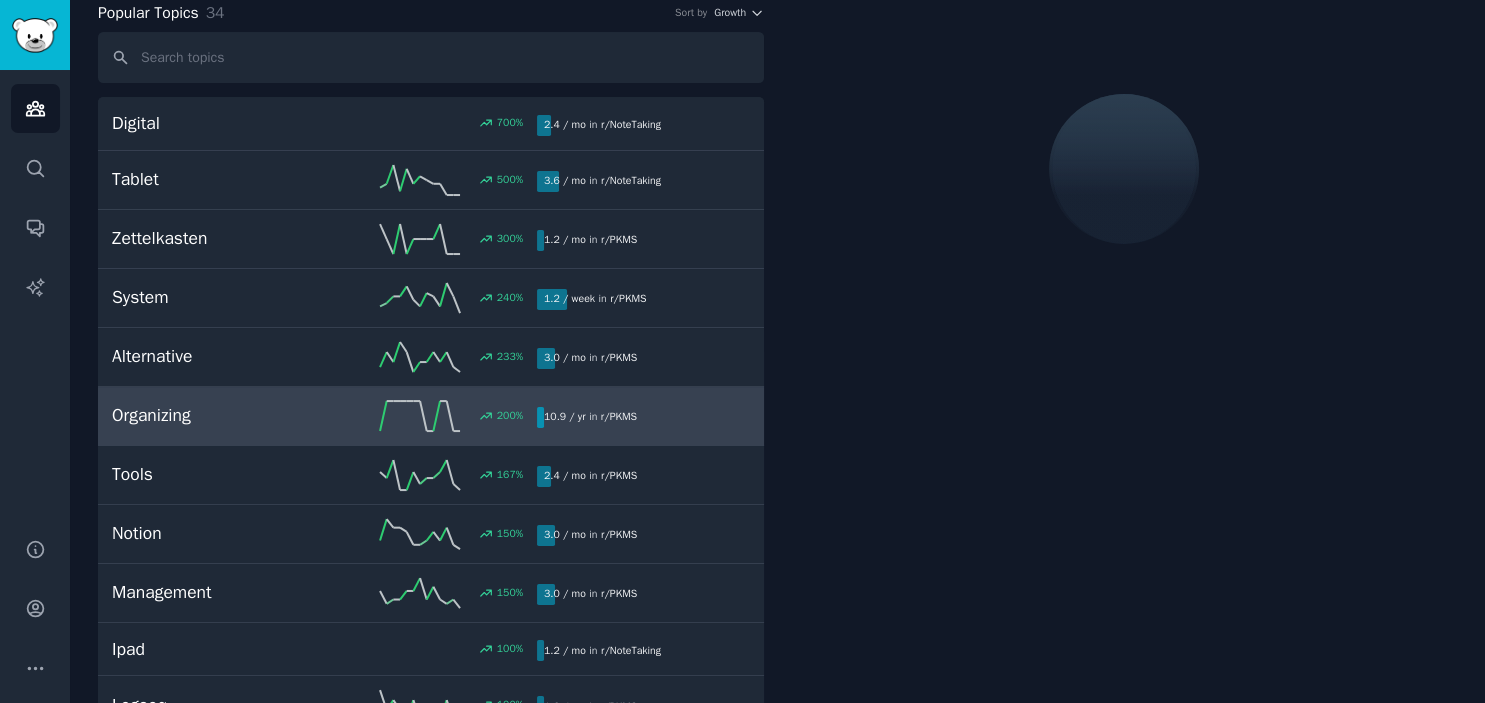 scroll, scrollTop: 111, scrollLeft: 0, axis: vertical 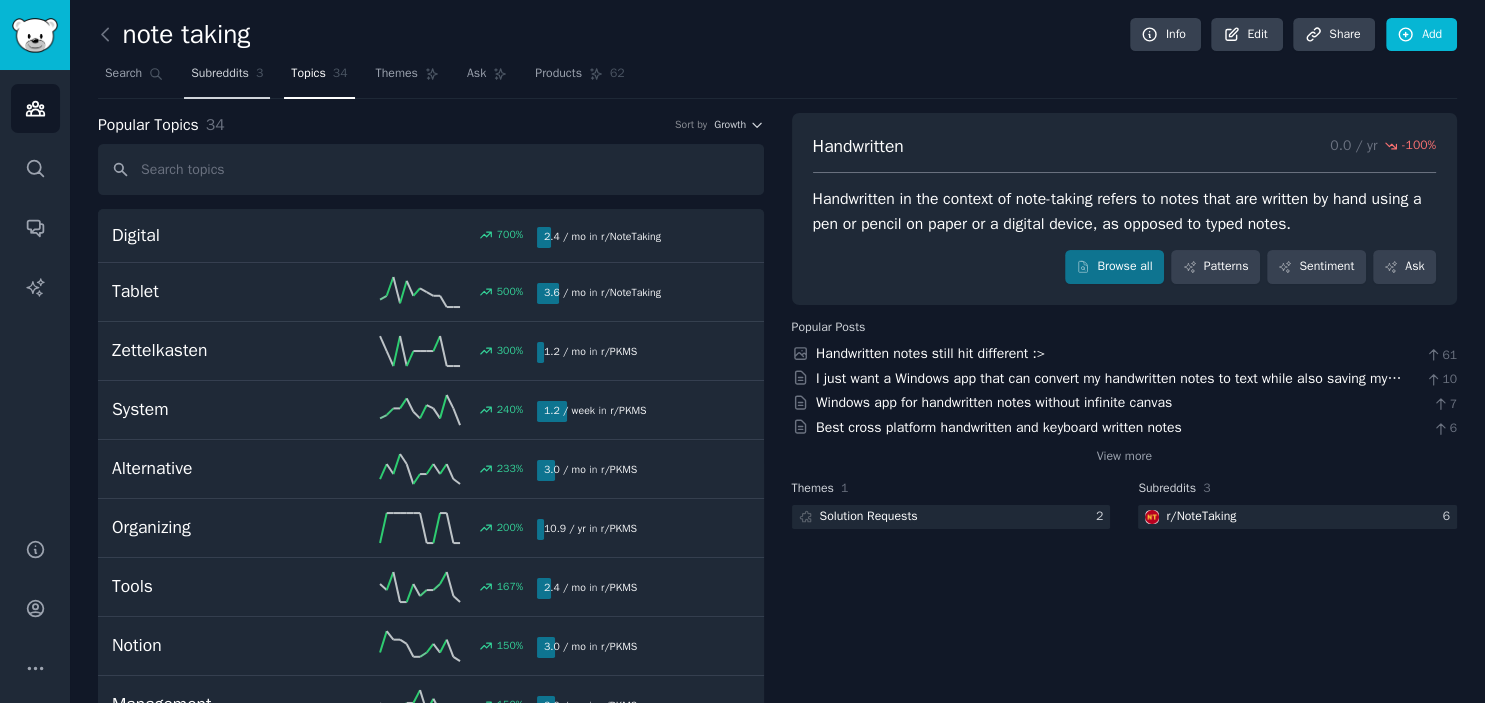 click on "Subreddits" at bounding box center [220, 74] 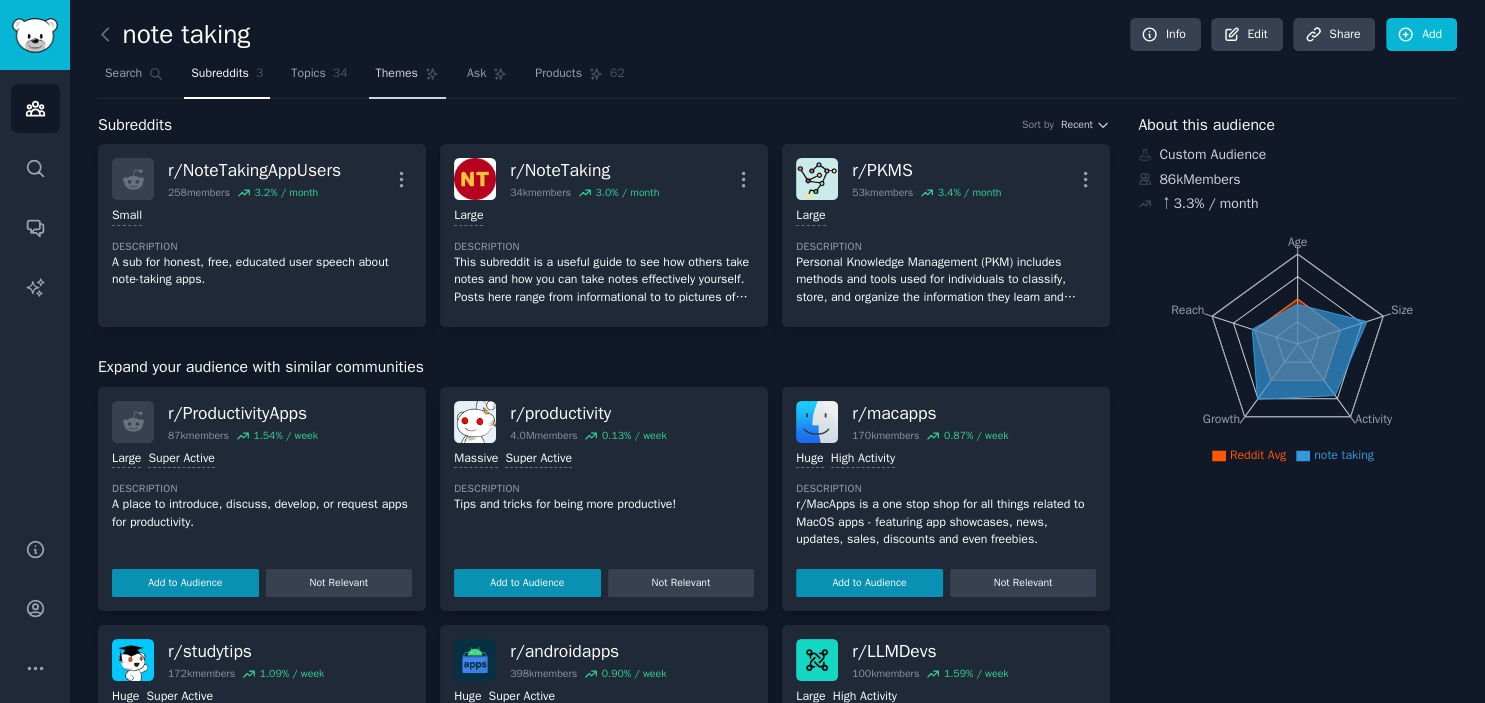 click on "Themes" at bounding box center (397, 74) 